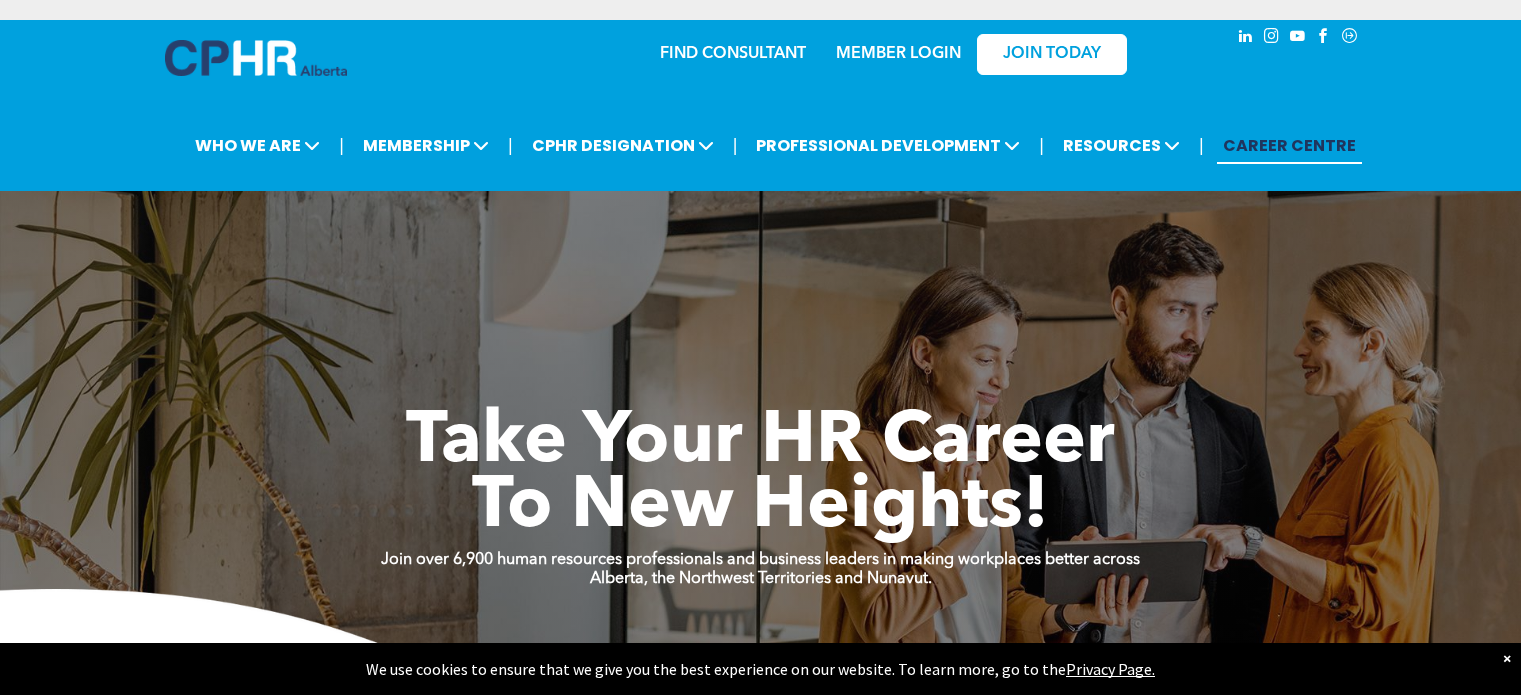 scroll, scrollTop: 0, scrollLeft: 0, axis: both 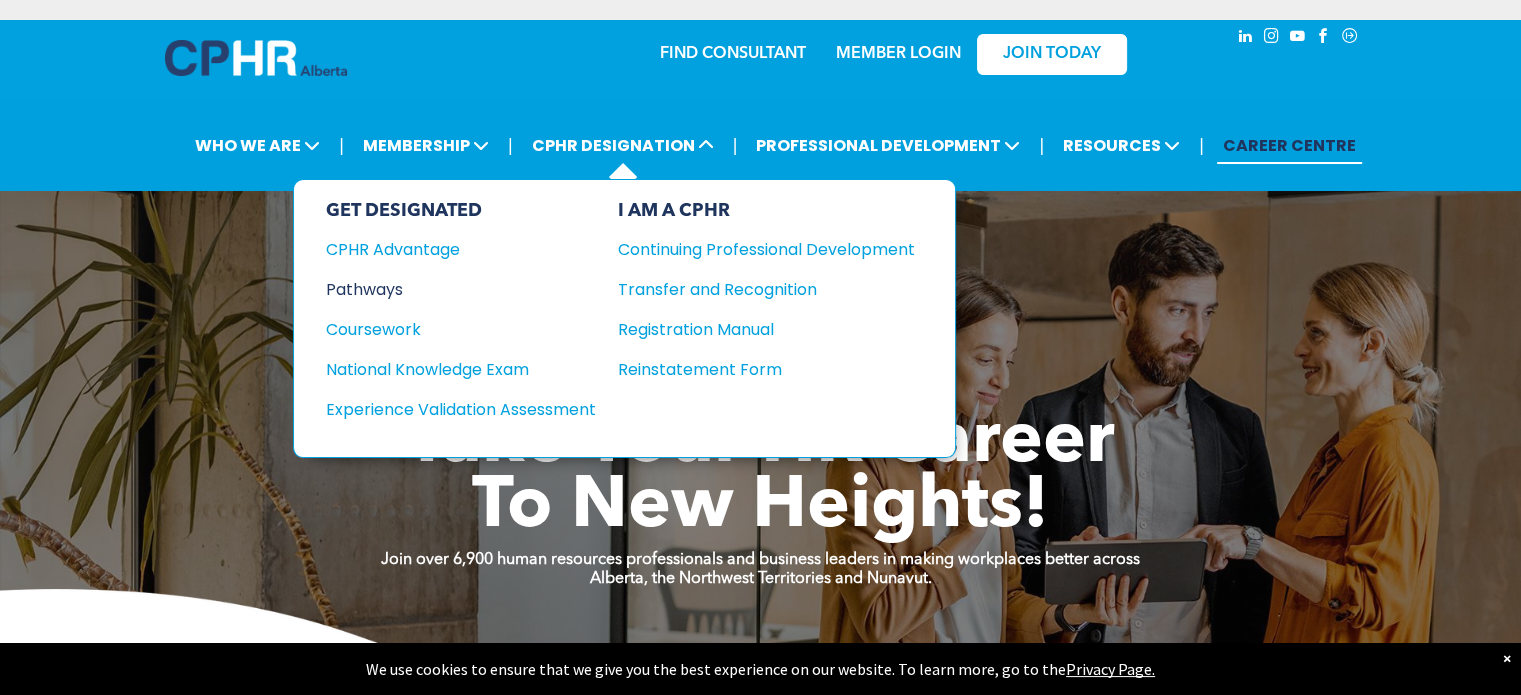 click on "Pathways" at bounding box center [447, 289] 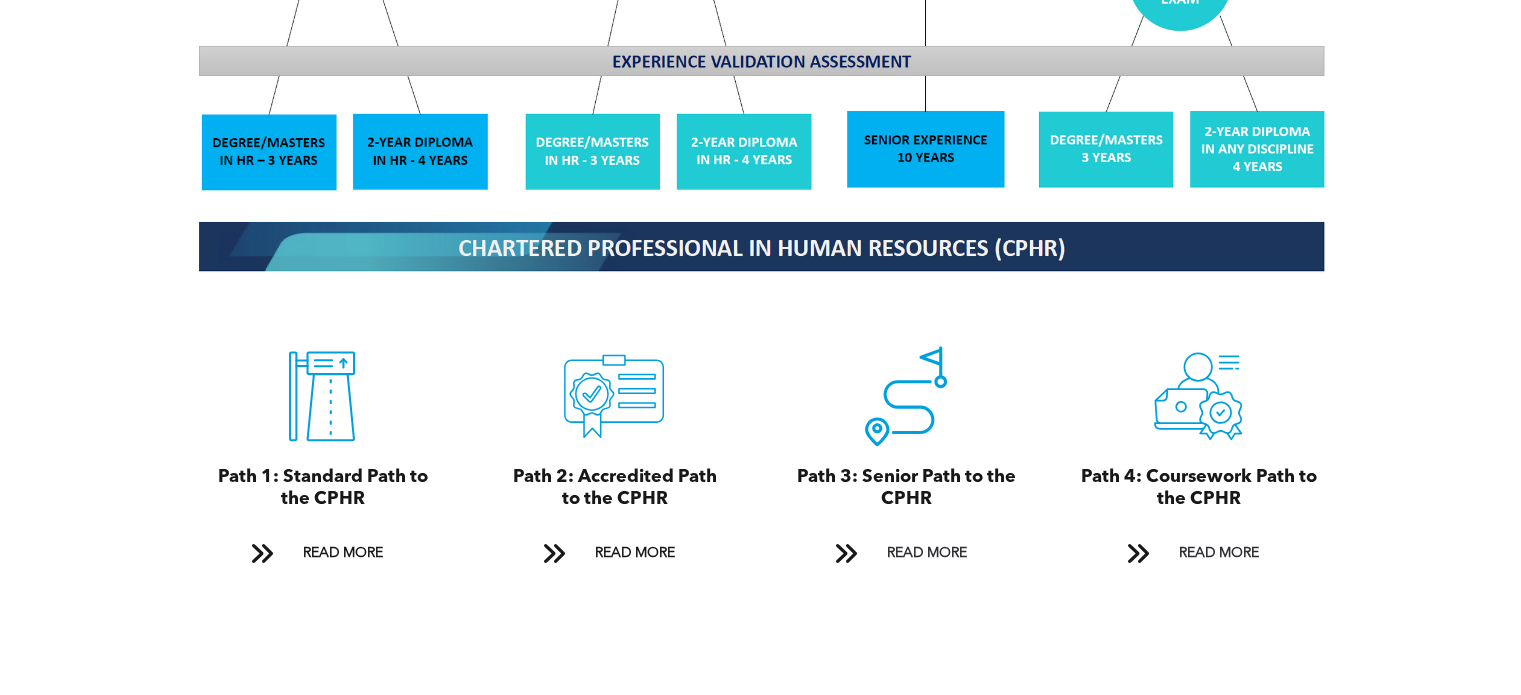 scroll, scrollTop: 2000, scrollLeft: 0, axis: vertical 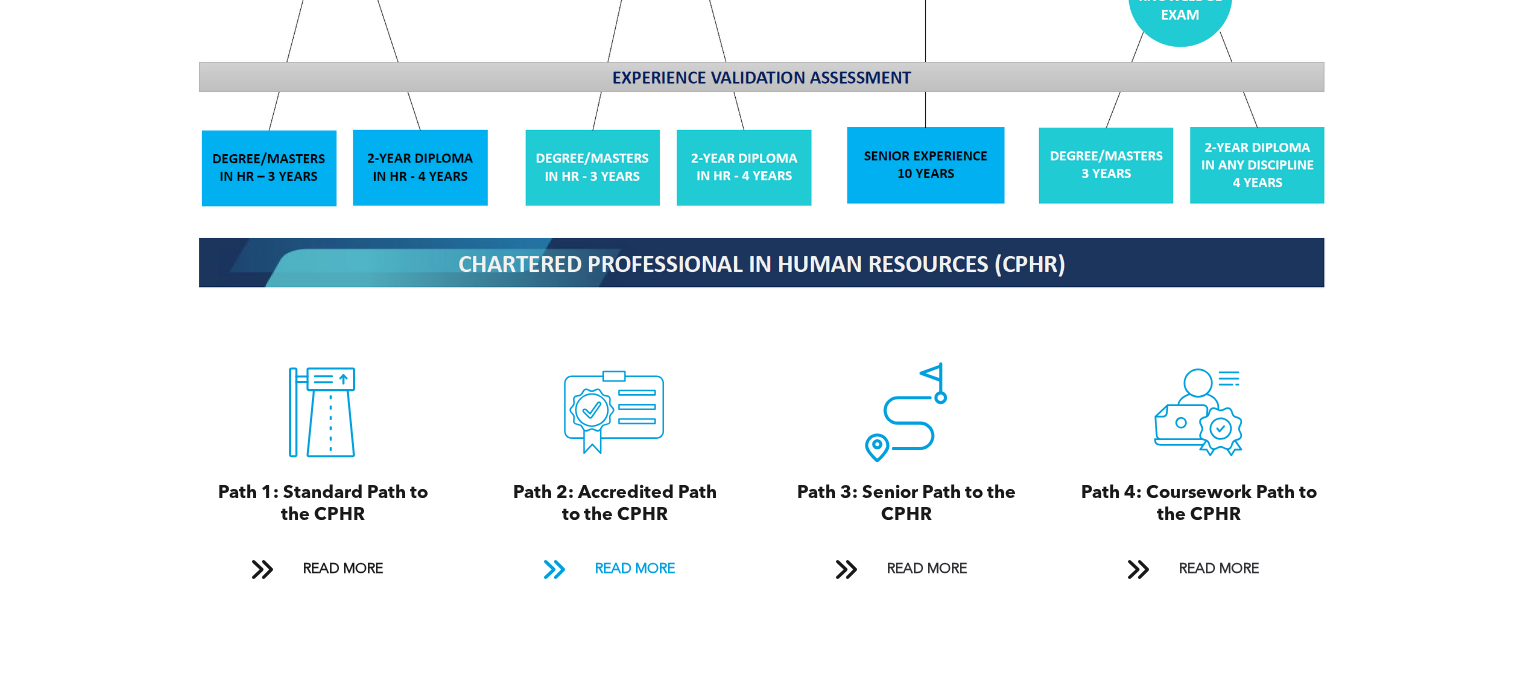 click on "READ MORE" at bounding box center (634, 569) 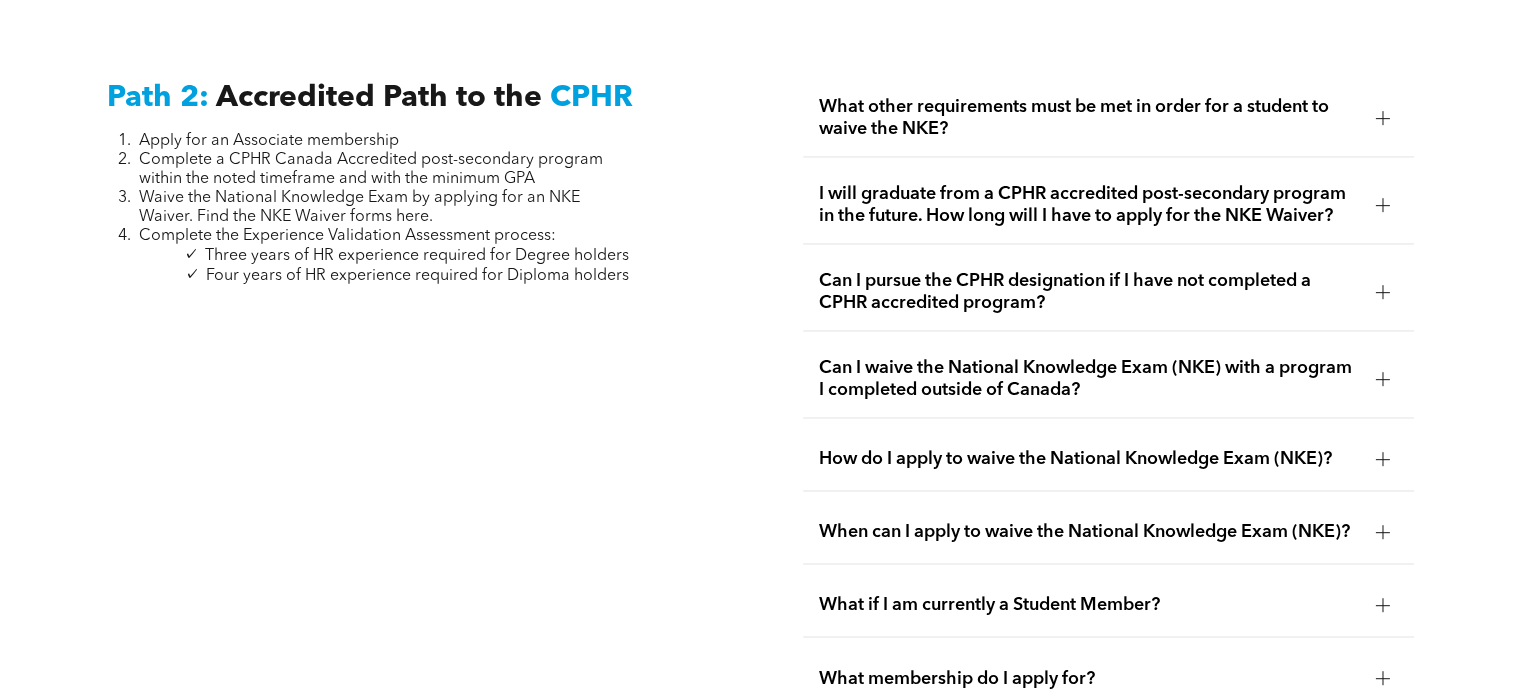 scroll, scrollTop: 3179, scrollLeft: 0, axis: vertical 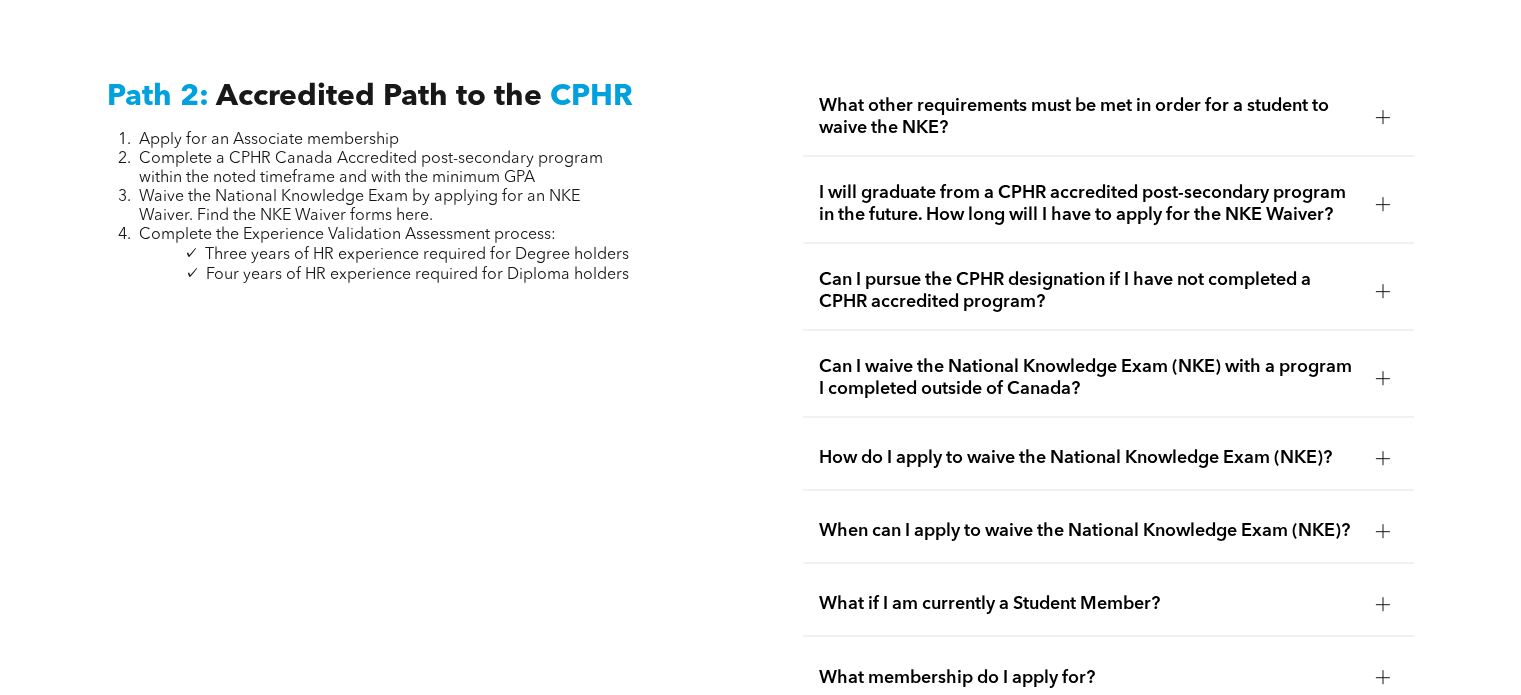 click on "What other requirements must be met in order for a student to waive the NKE?" at bounding box center (1089, 117) 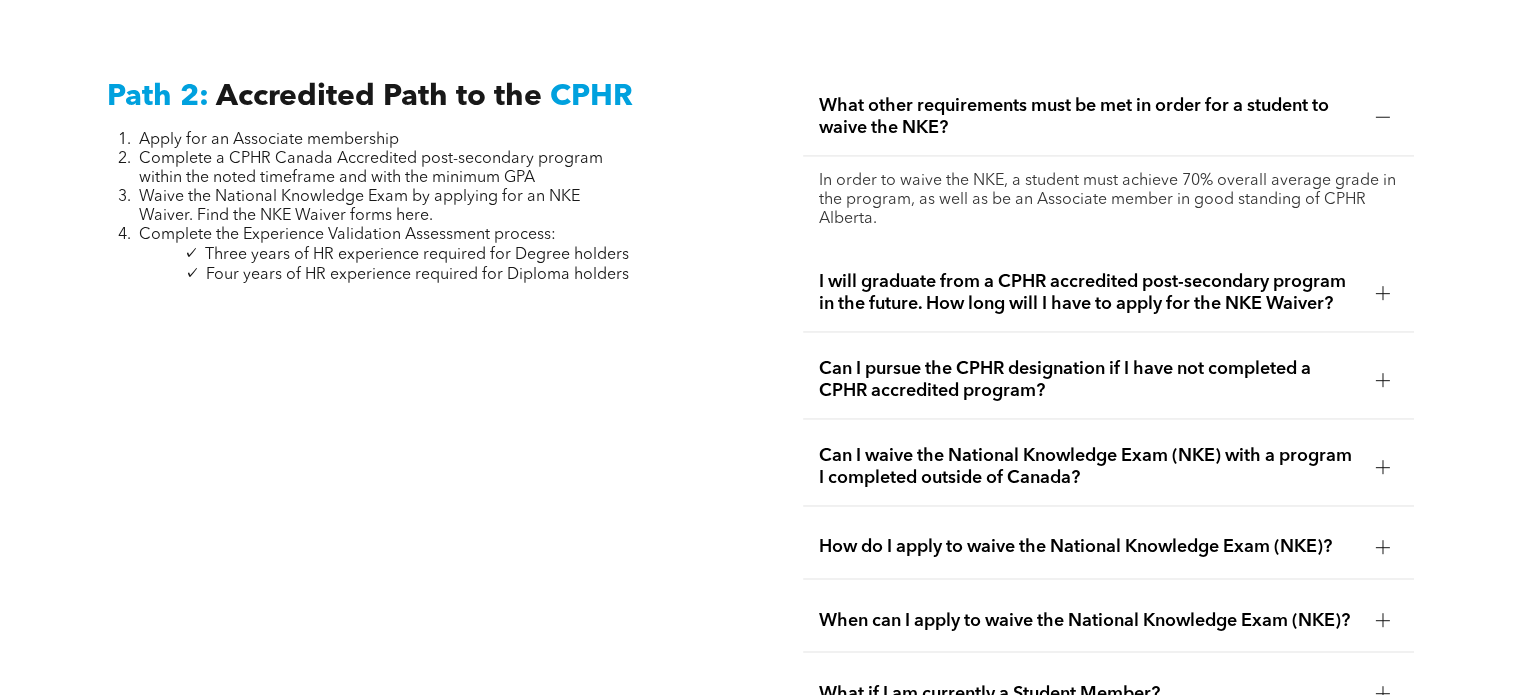 click on "What other requirements must be met in order for a student to waive the NKE?" at bounding box center (1089, 117) 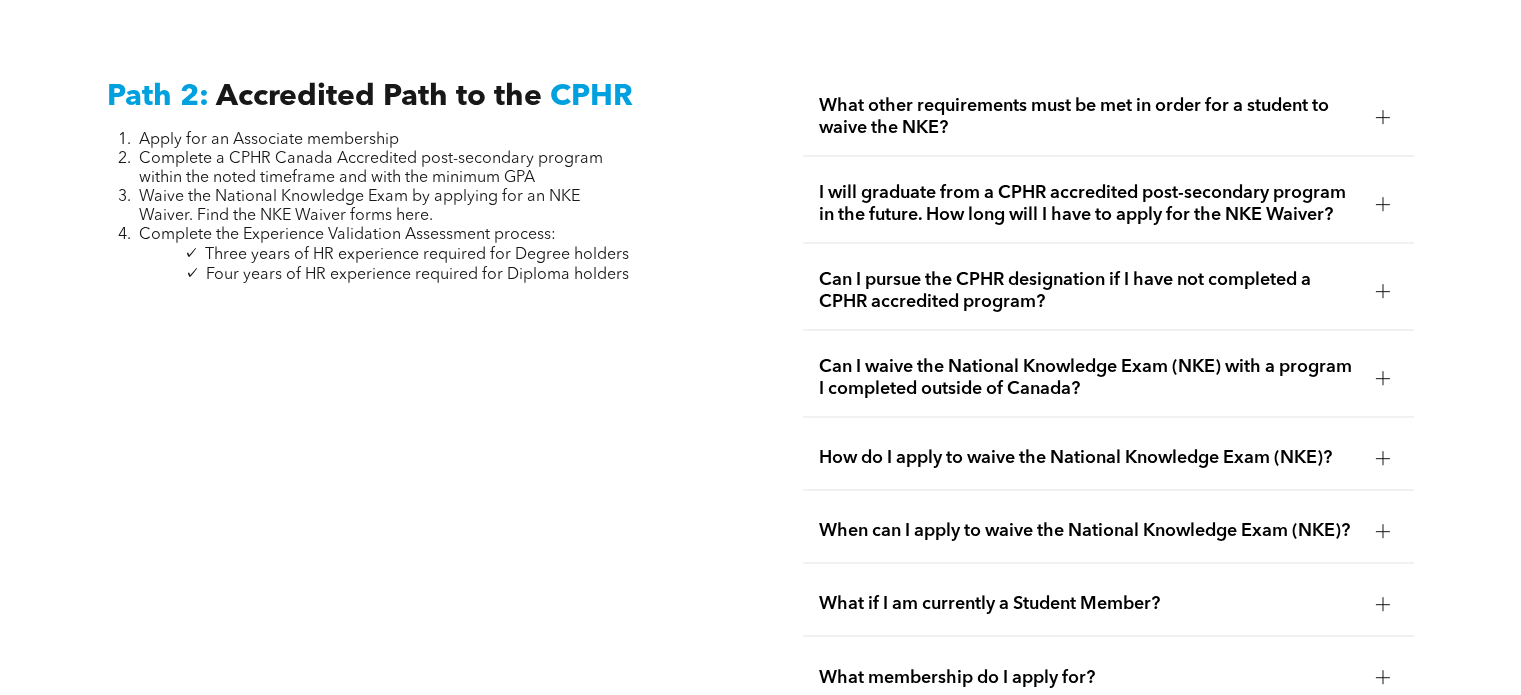 click on "I will graduate from a CPHR accredited post-secondary program in the future. How long will I have to apply for the NKE Waiver?" at bounding box center [1089, 204] 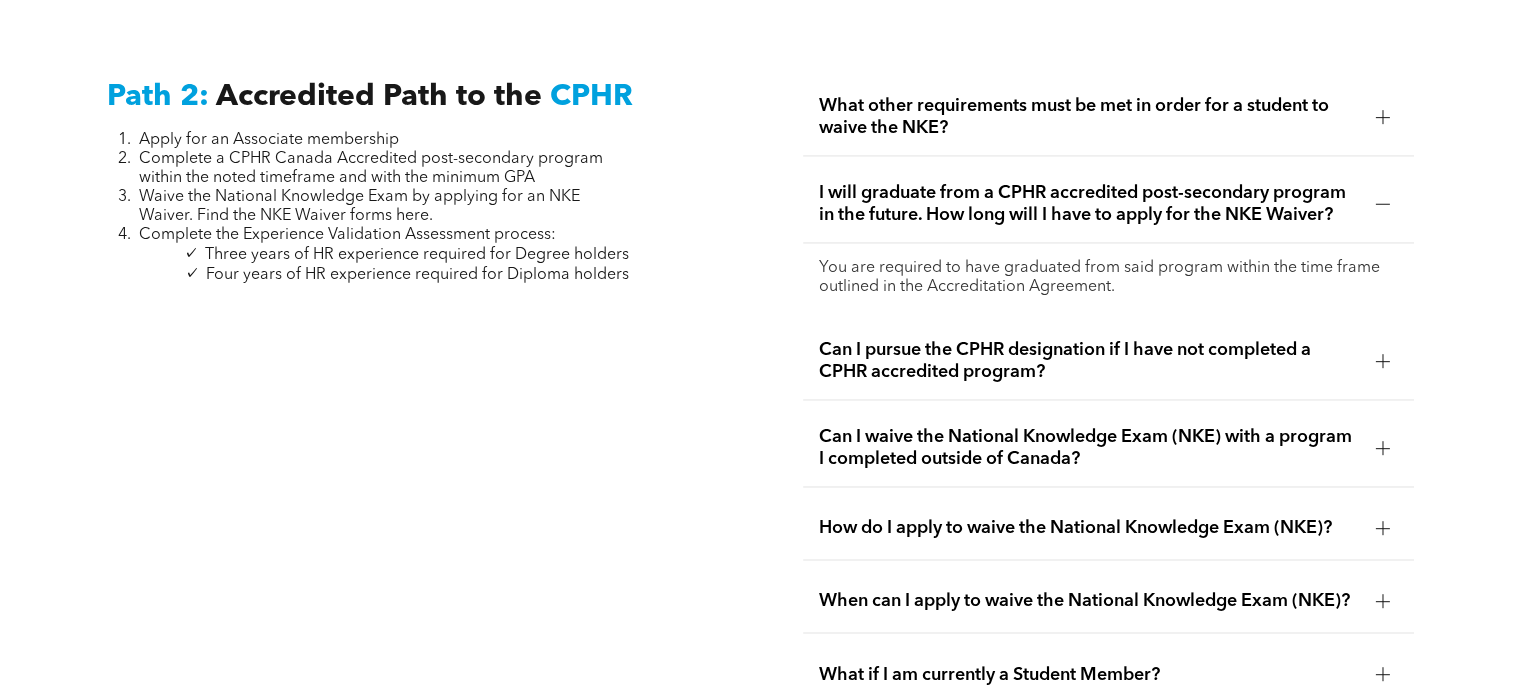 click on "I will graduate from a CPHR accredited post-secondary program in the future. How long will I have to apply for the NKE Waiver?" at bounding box center [1089, 204] 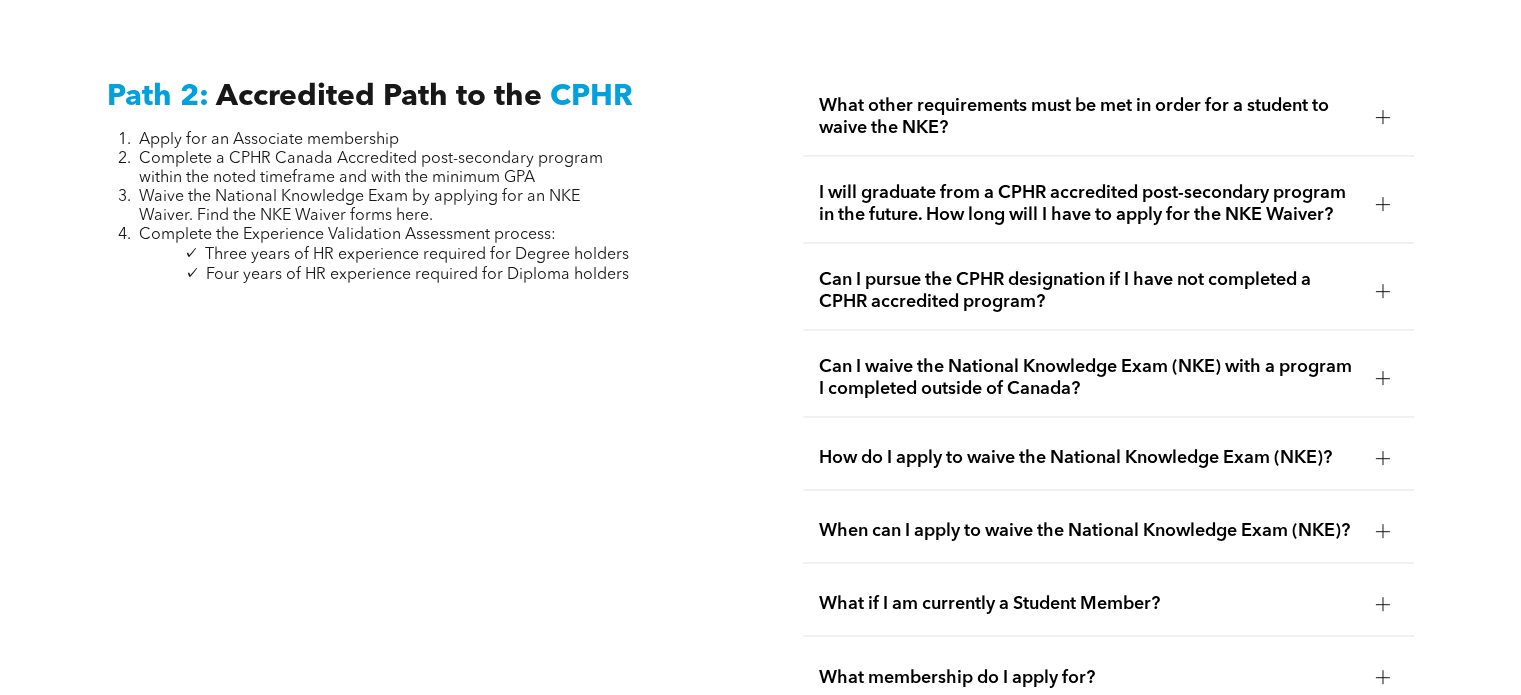 click on "Can I pursue the CPHR designation if I have not completed a CPHR accredited program?" at bounding box center [1108, 291] 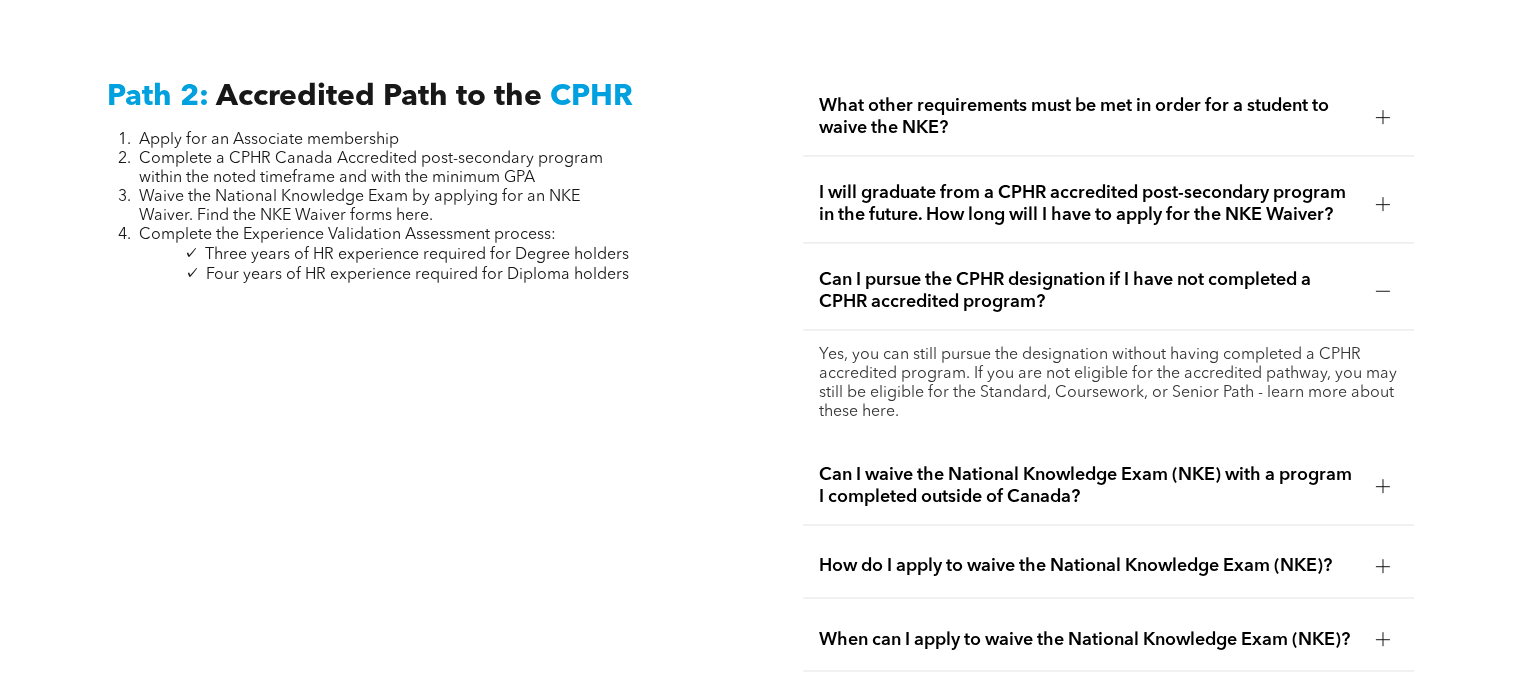 click on "Can I pursue the CPHR designation if I have not completed a CPHR accredited program?" at bounding box center [1108, 291] 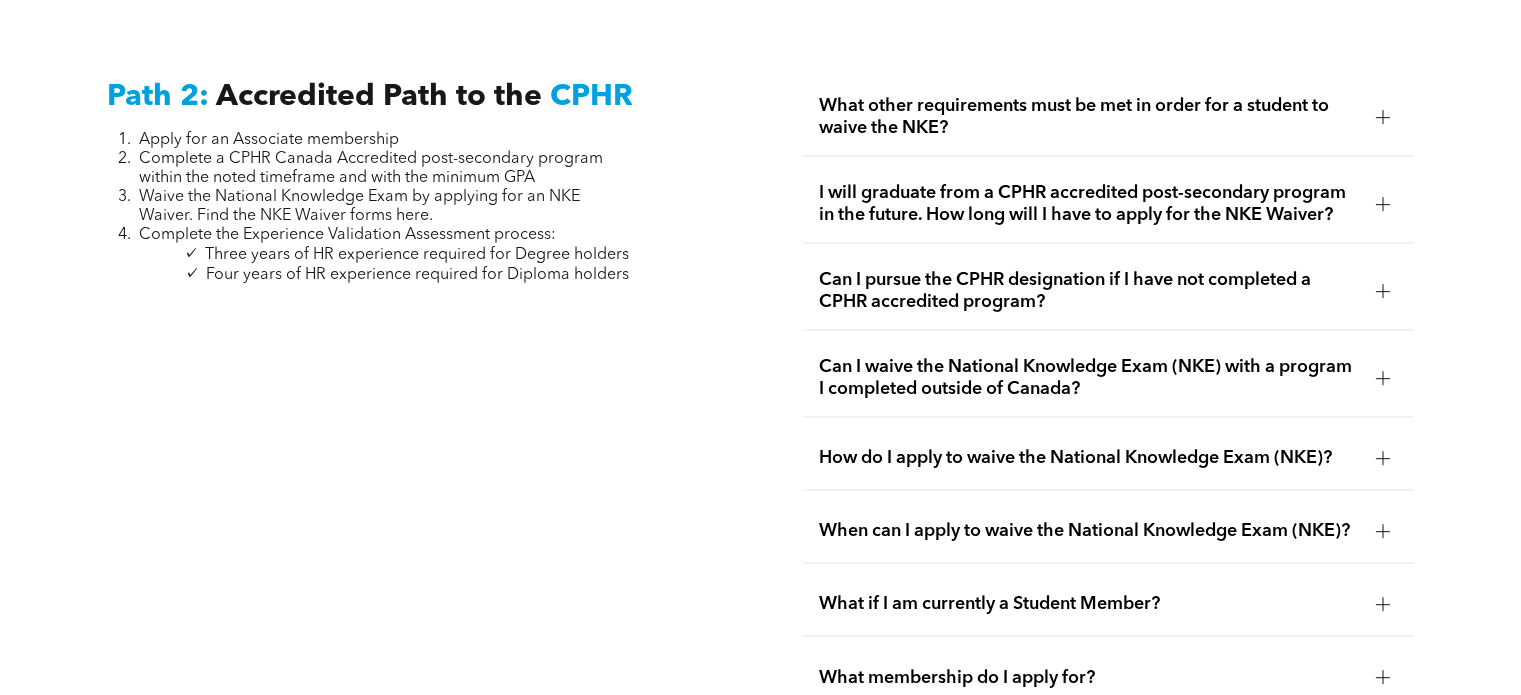 click on "Can I waive the National Knowledge Exam (NKE) with a program I completed outside of Canada?" at bounding box center (1089, 378) 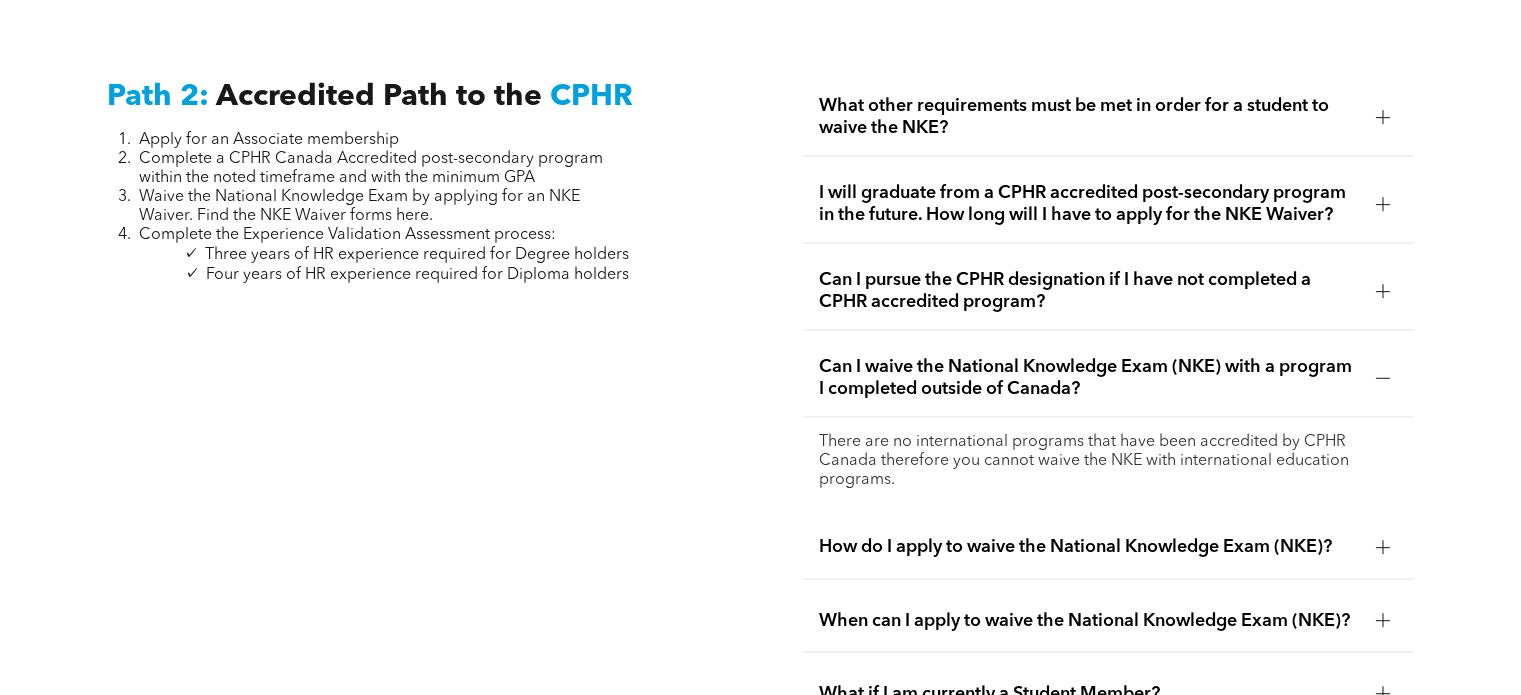 click on "Can I waive the National Knowledge Exam (NKE) with a program I completed outside of Canada?" at bounding box center (1089, 378) 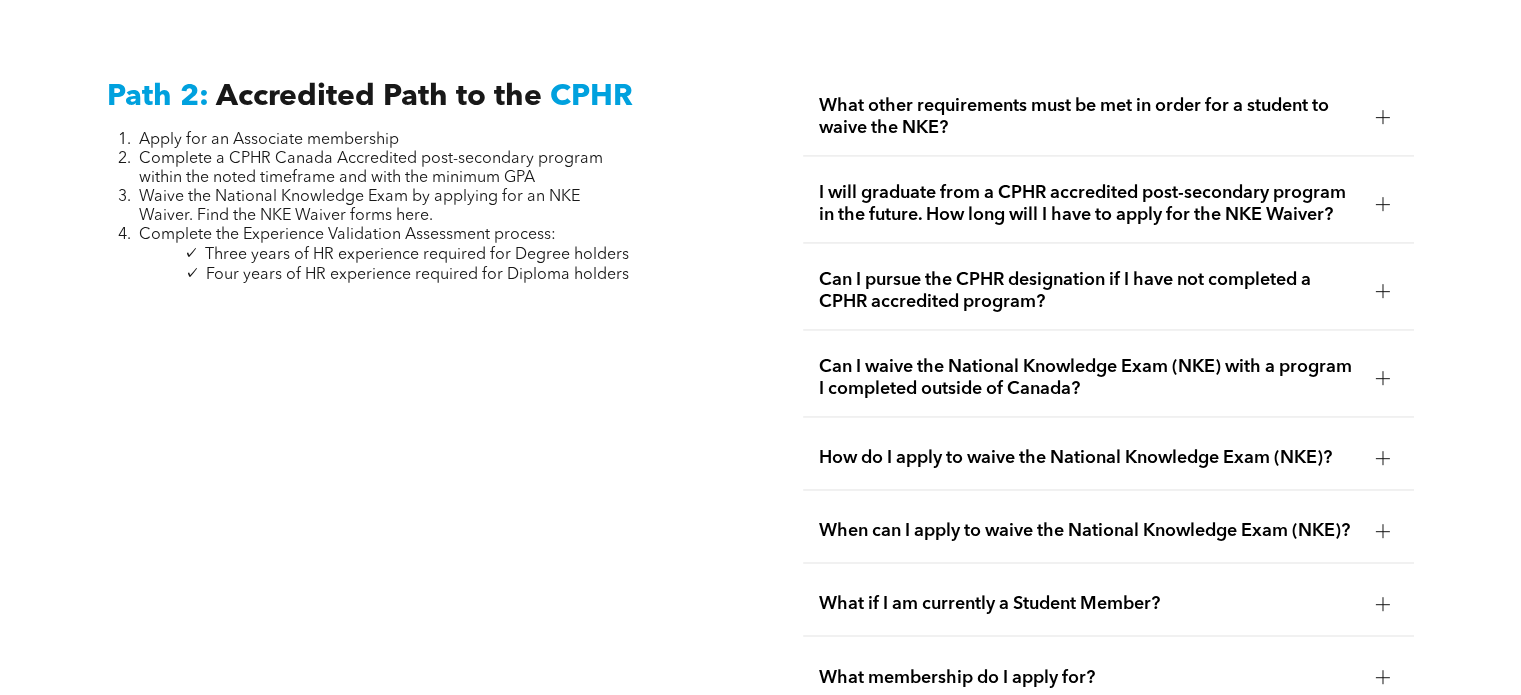 click on "How do I apply to waive the National Knowledge Exam (NKE)?" at bounding box center (1089, 458) 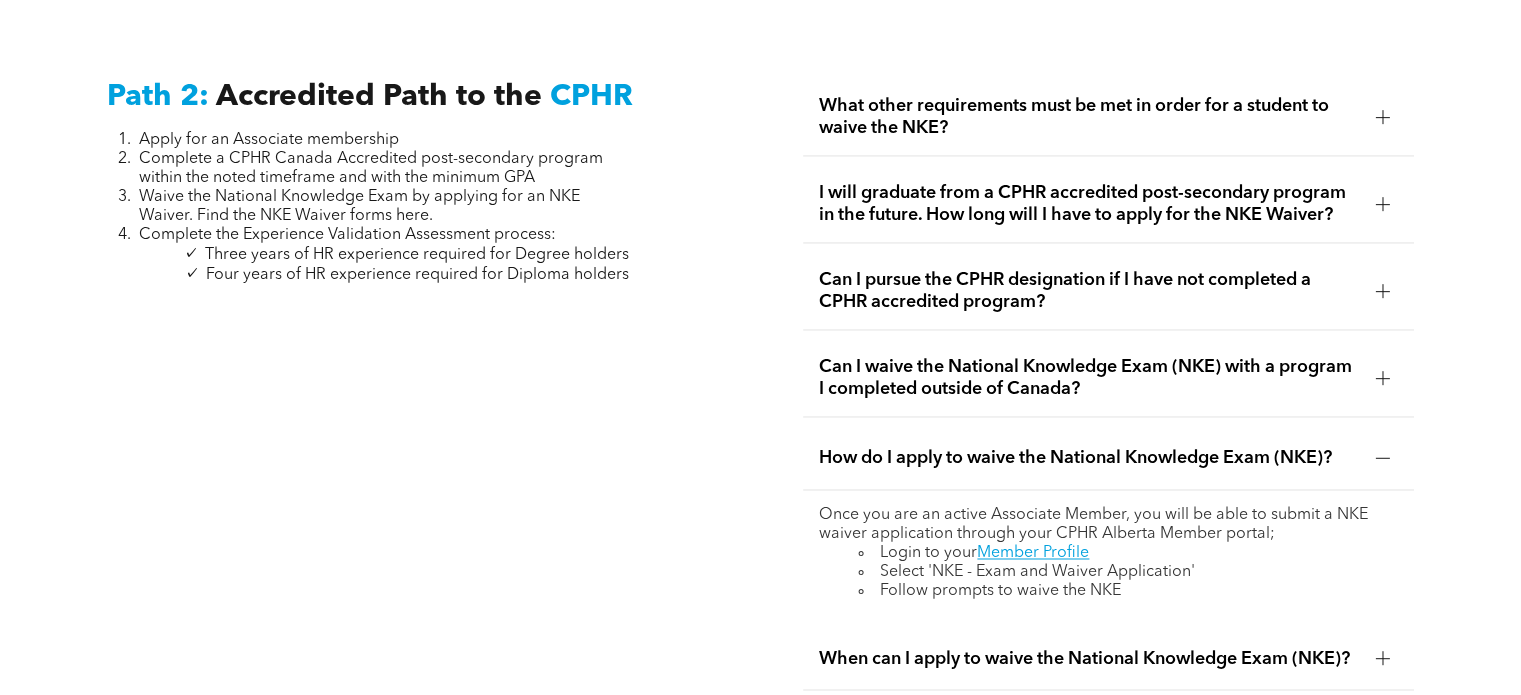 scroll, scrollTop: 3279, scrollLeft: 0, axis: vertical 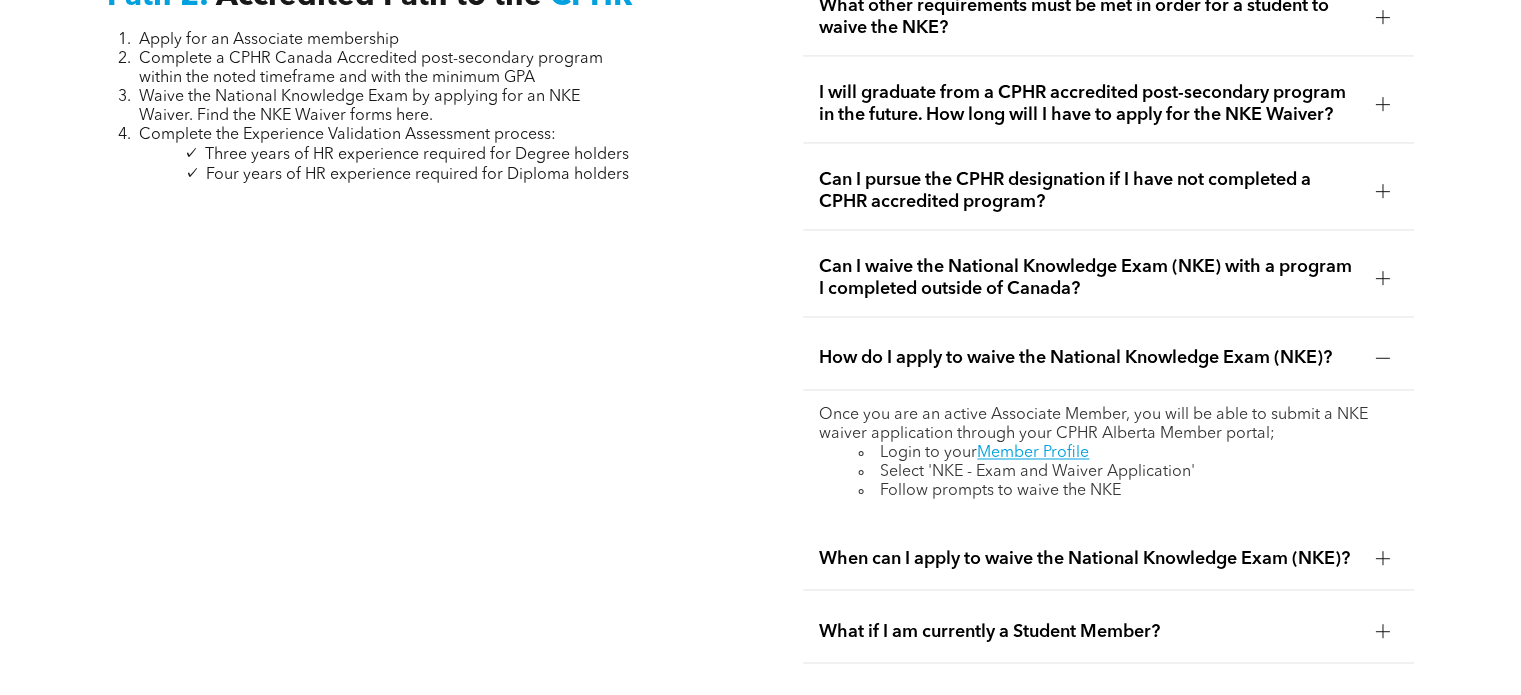 click on "How do I apply to waive the National Knowledge Exam (NKE)?" at bounding box center (1089, 358) 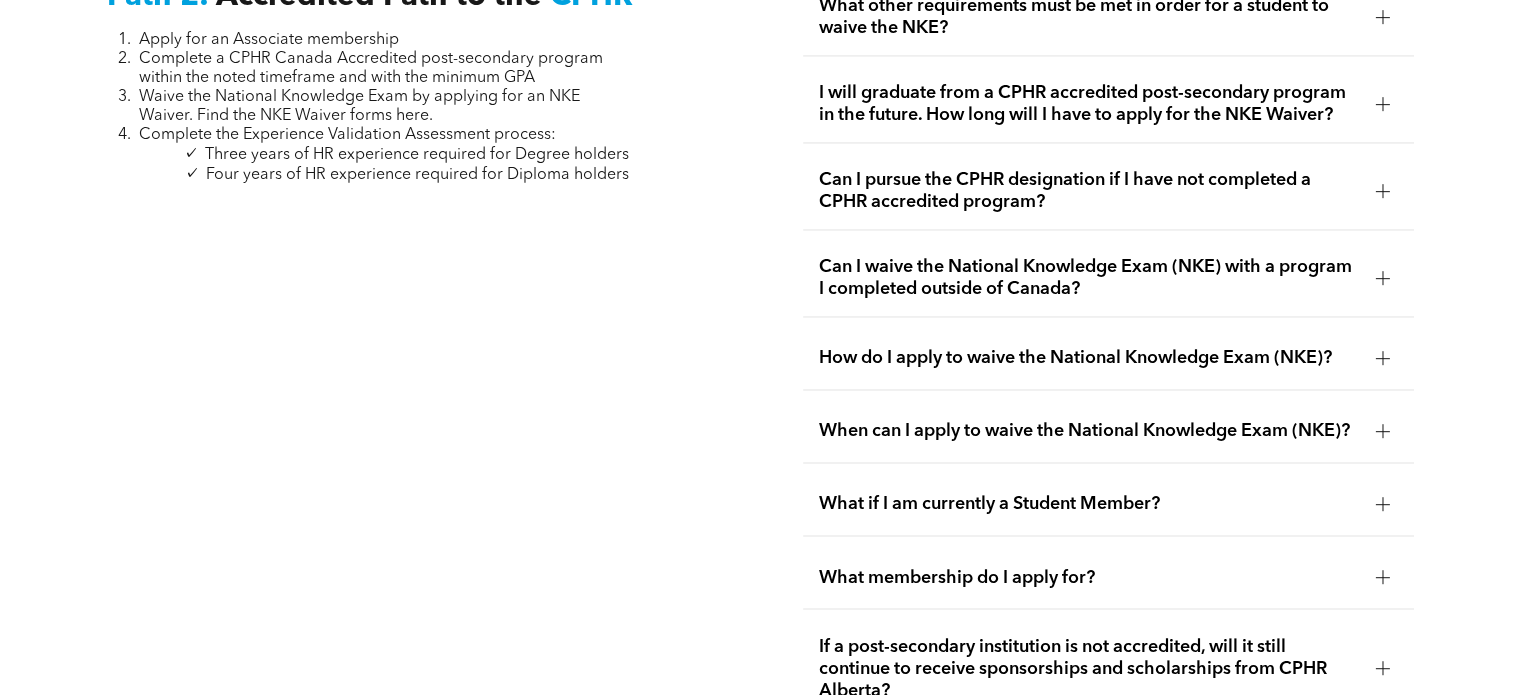 click on "When can I apply to waive the National Knowledge Exam (NKE)?" at bounding box center (1089, 431) 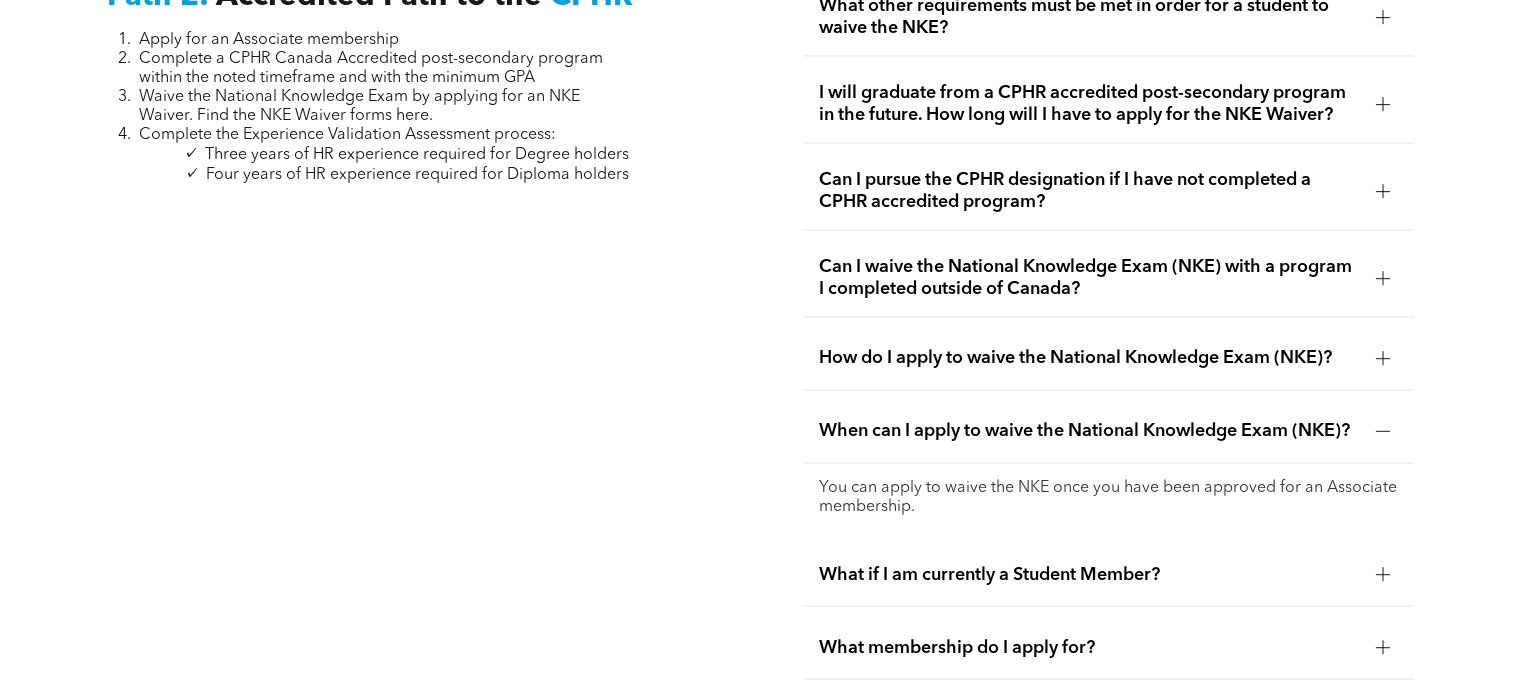 click on "When can I apply to waive the National Knowledge Exam (NKE)?" at bounding box center [1089, 431] 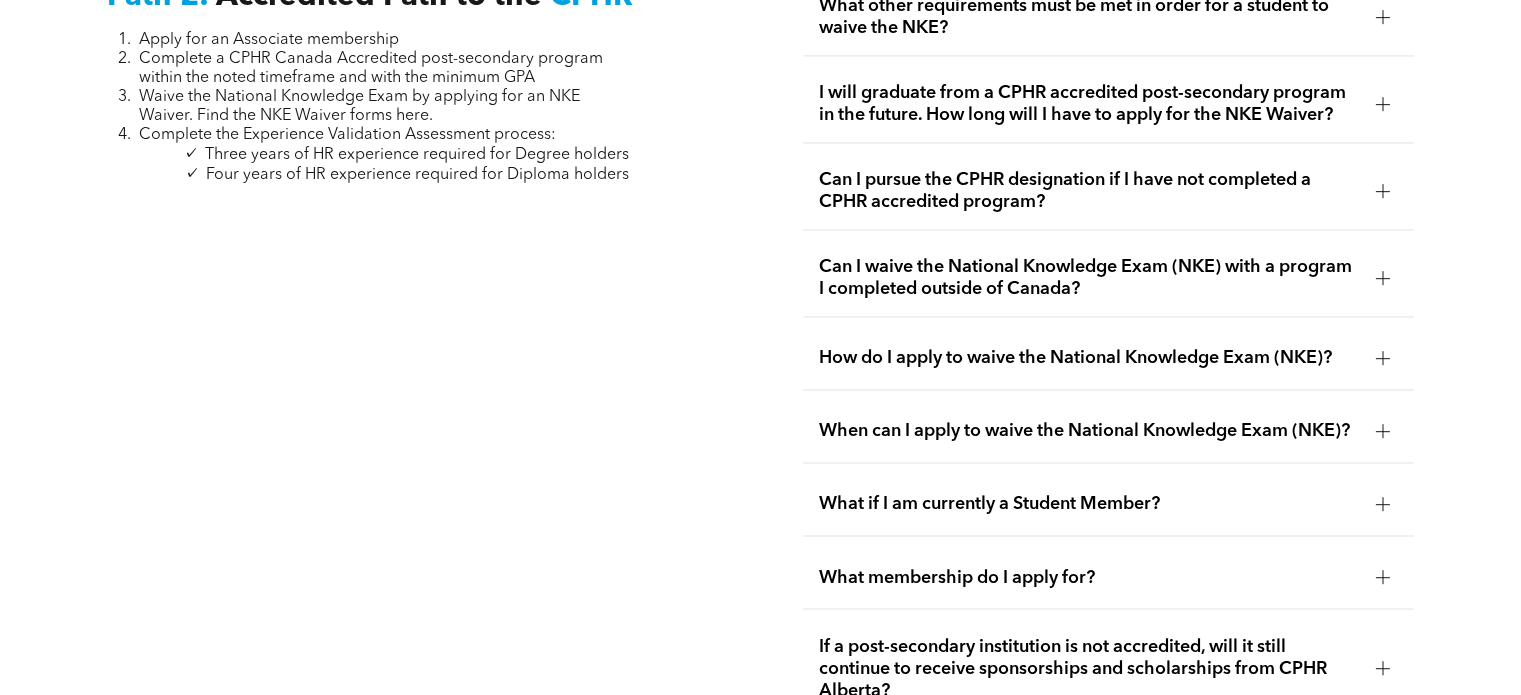 click on "What if I am currently a Student Member?" at bounding box center (1089, 504) 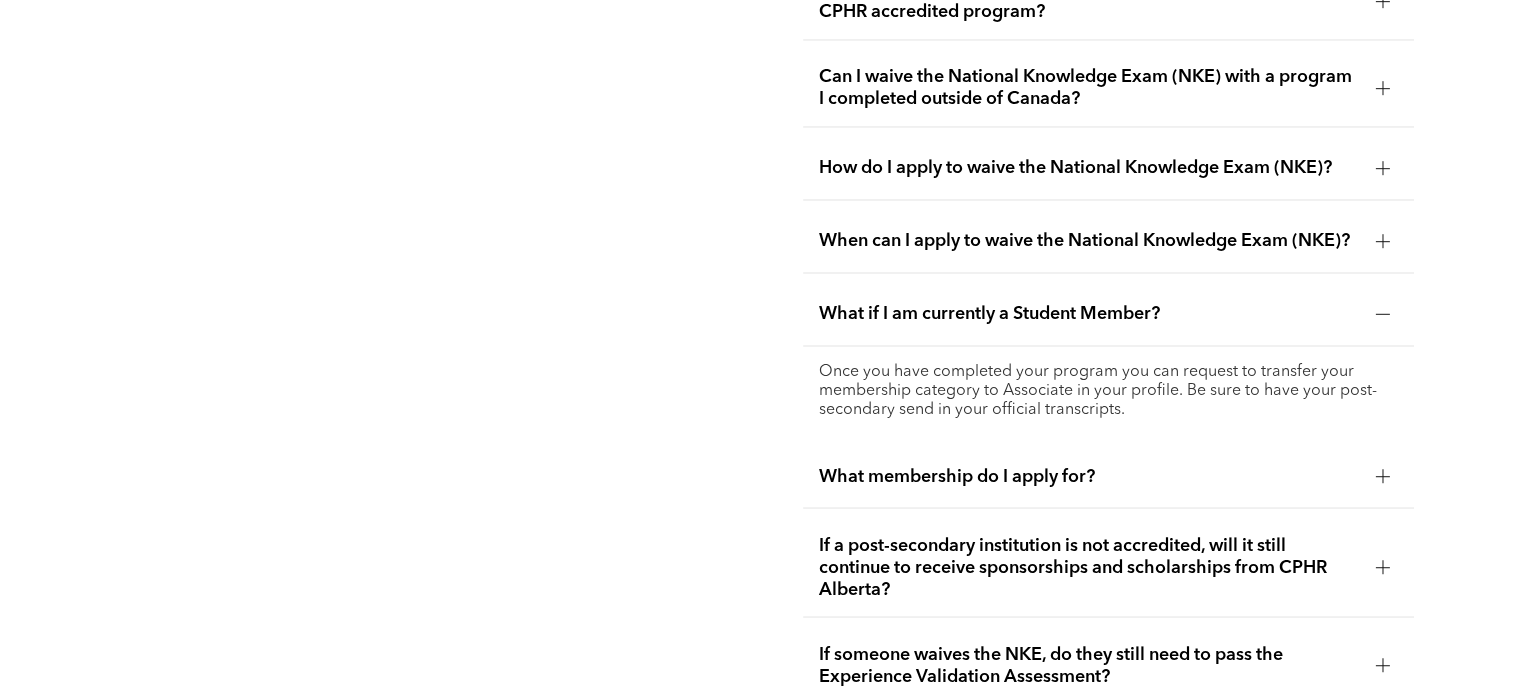 scroll, scrollTop: 3479, scrollLeft: 0, axis: vertical 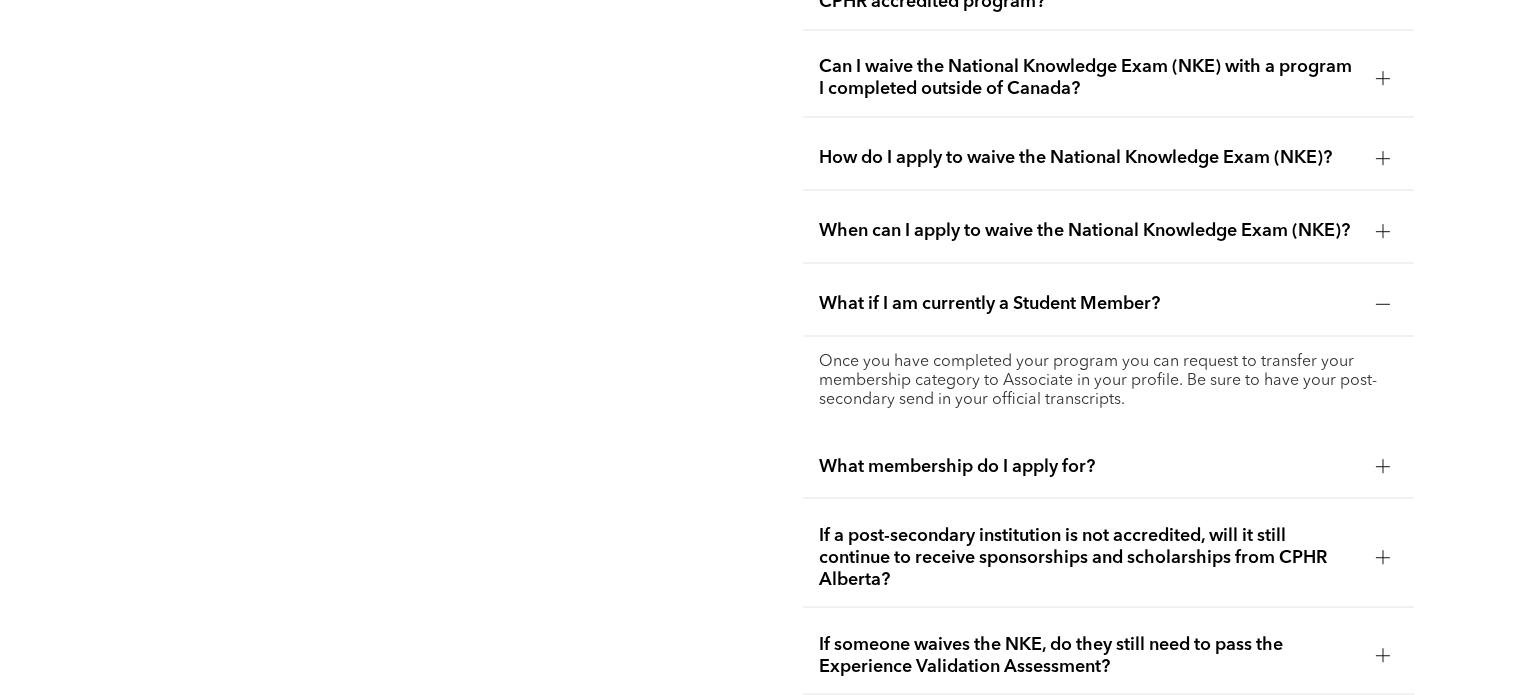 click on "What if I am currently a Student Member?" at bounding box center [1089, 304] 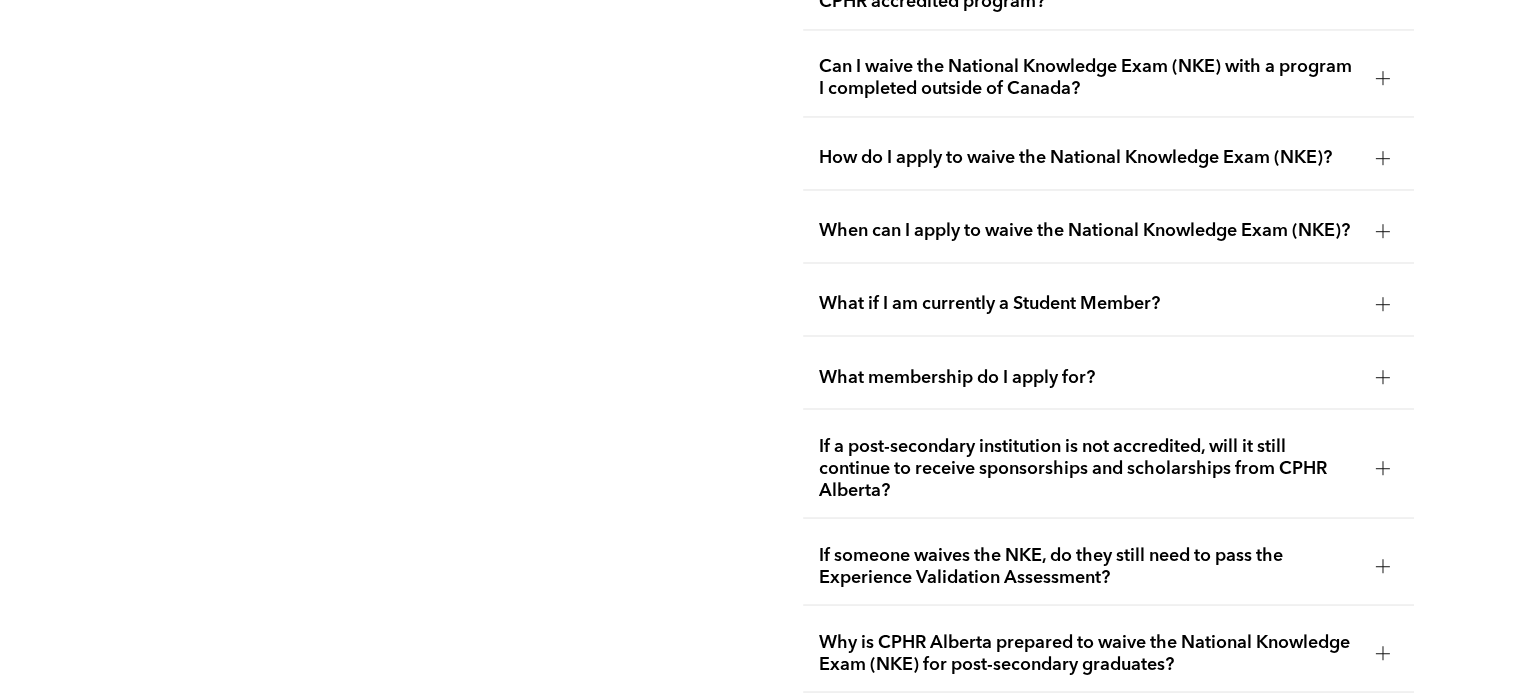 click on "What membership do I apply for?" at bounding box center (1089, 377) 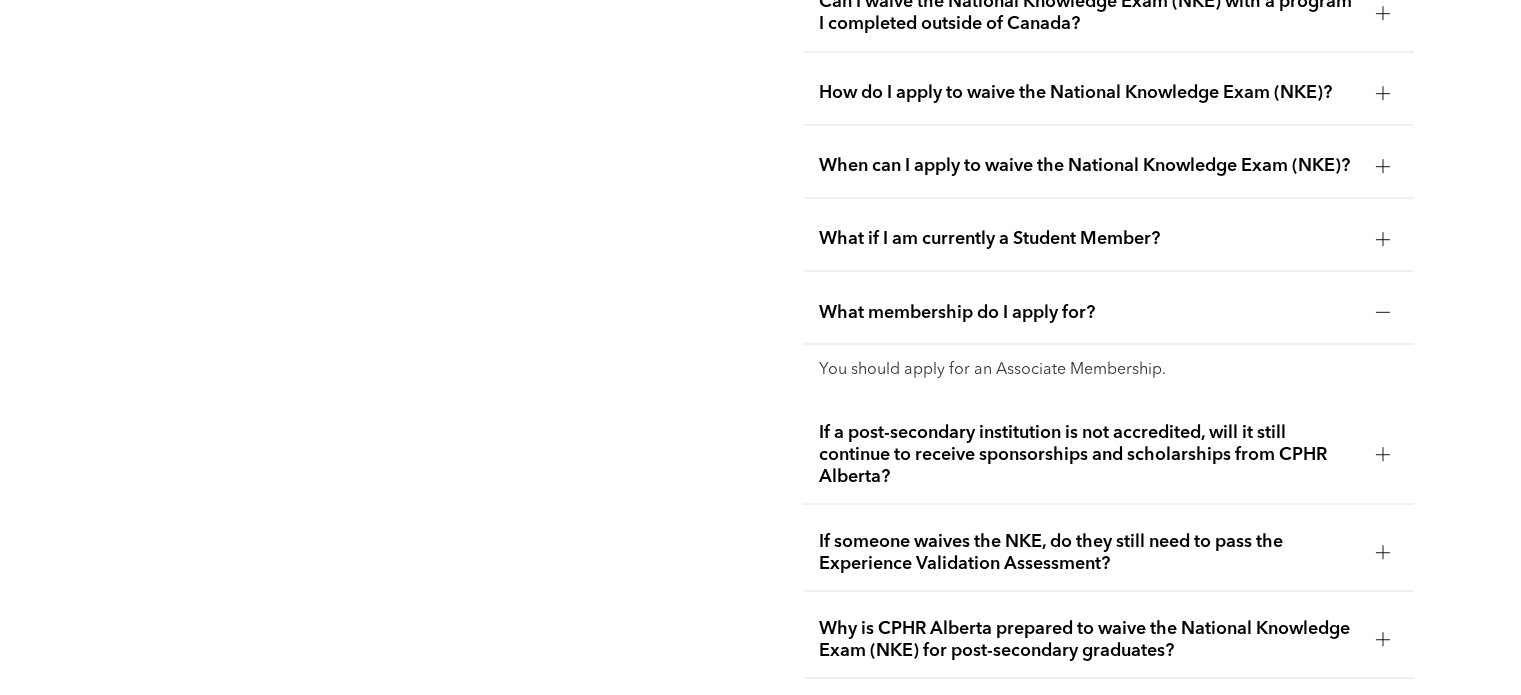 scroll, scrollTop: 3579, scrollLeft: 0, axis: vertical 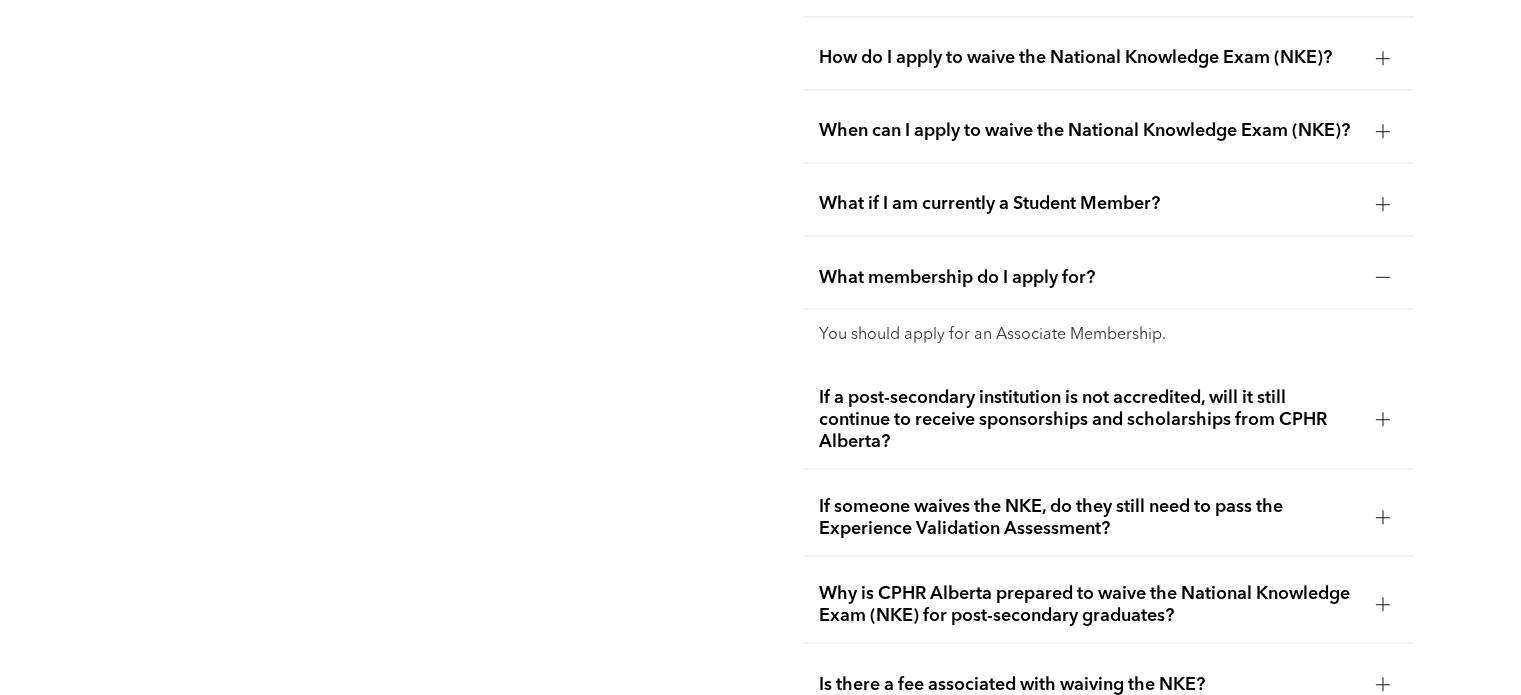 click on "What membership do I apply for?" at bounding box center [1089, 277] 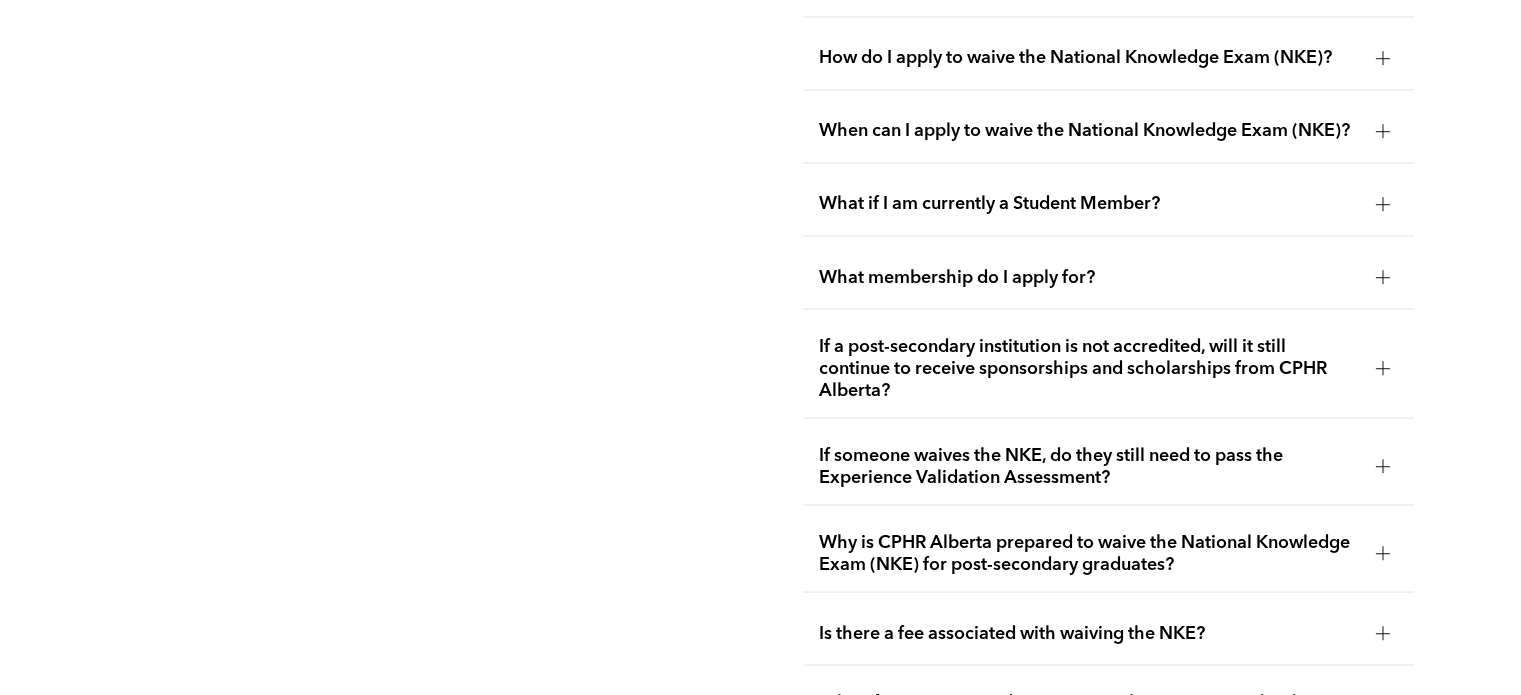 click on "If a post-secondary institution is not accredited, will it still continue to receive sponsorships and scholarships from CPHR Alberta?" at bounding box center (1089, 368) 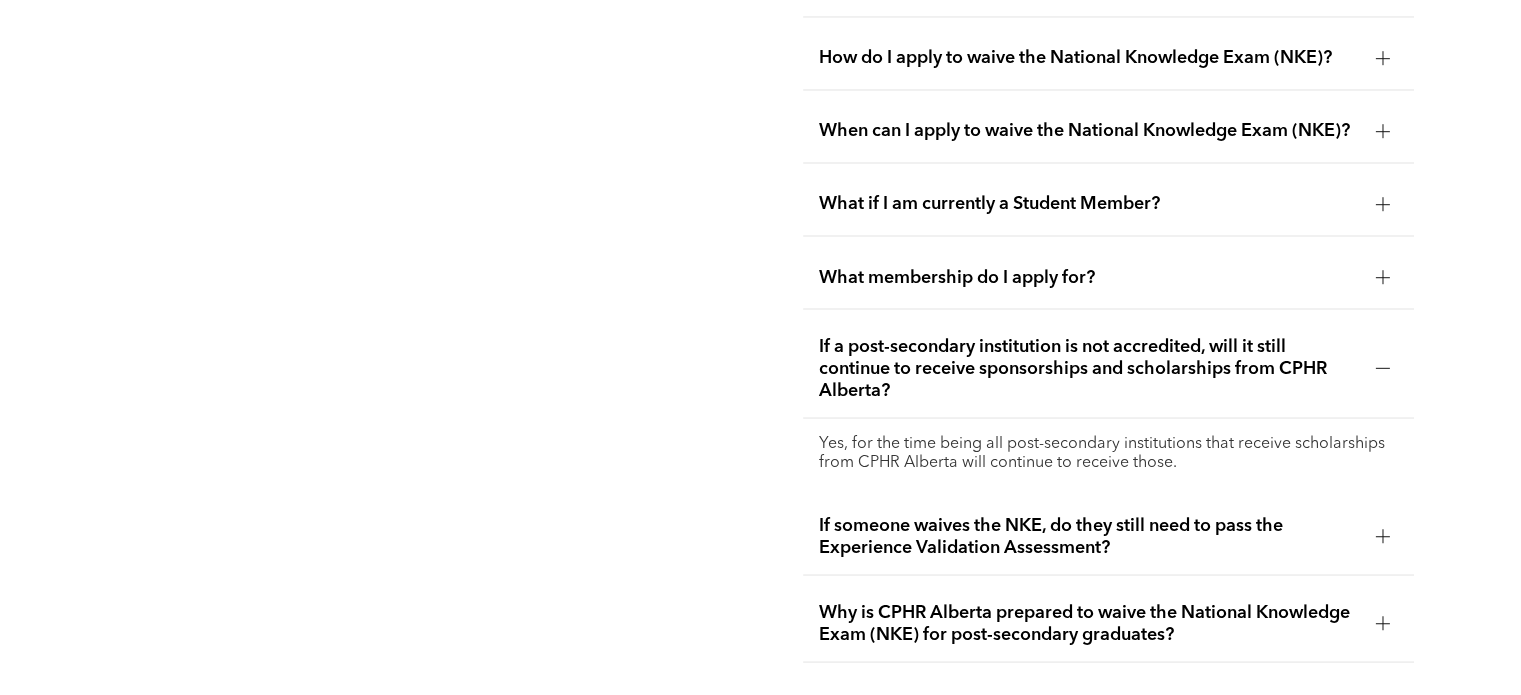 click on "If a post-secondary institution is not accredited, will it still continue to receive sponsorships and scholarships from CPHR Alberta?" at bounding box center [1089, 368] 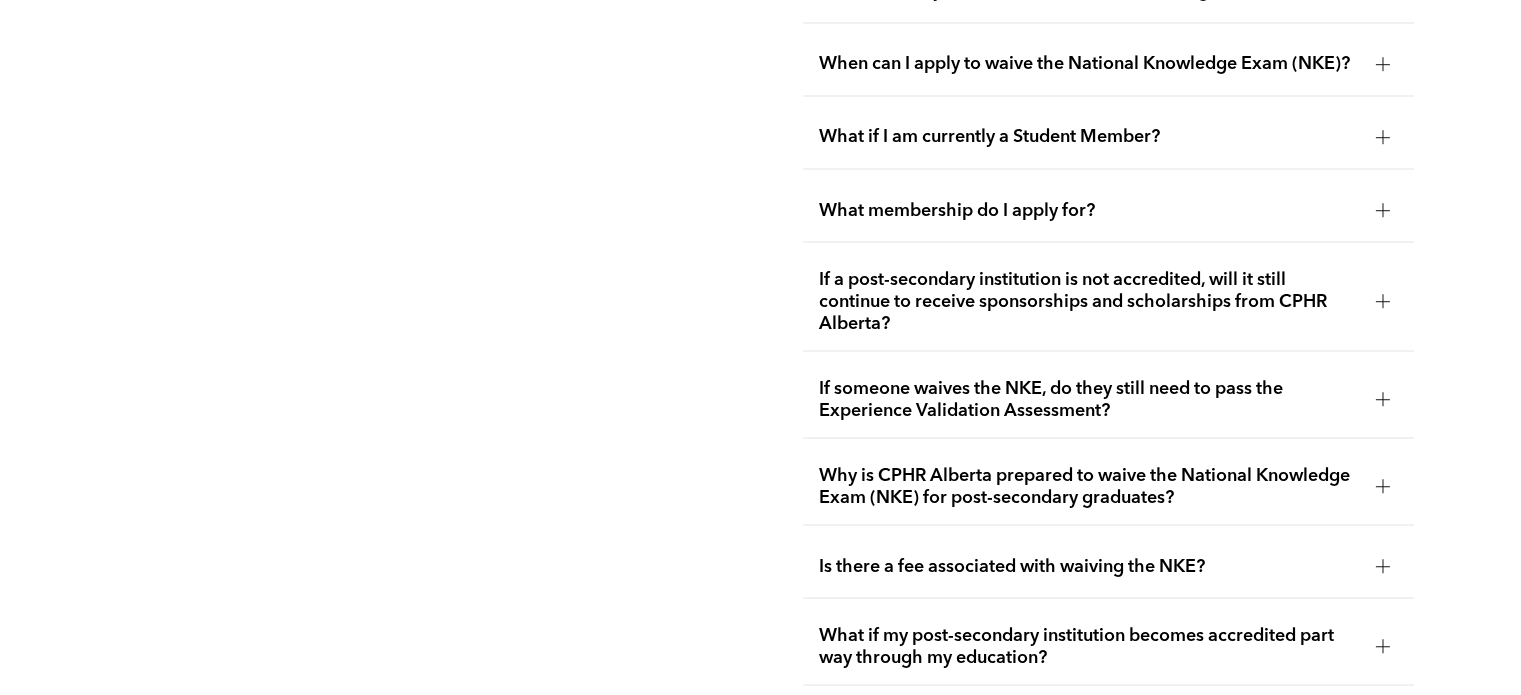 scroll, scrollTop: 3679, scrollLeft: 0, axis: vertical 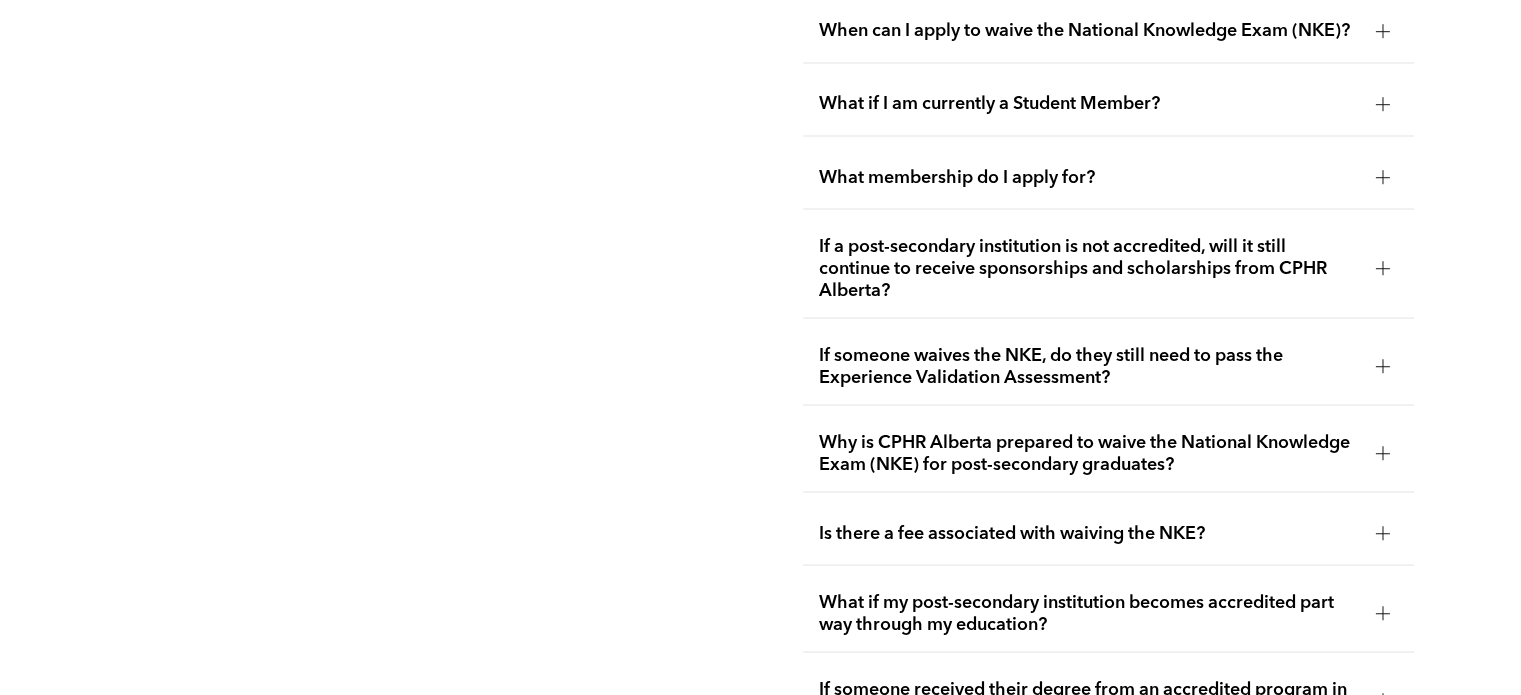 click on "If someone waives the NKE, do they still need to pass the Experience Validation Assessment?" at bounding box center [1089, 366] 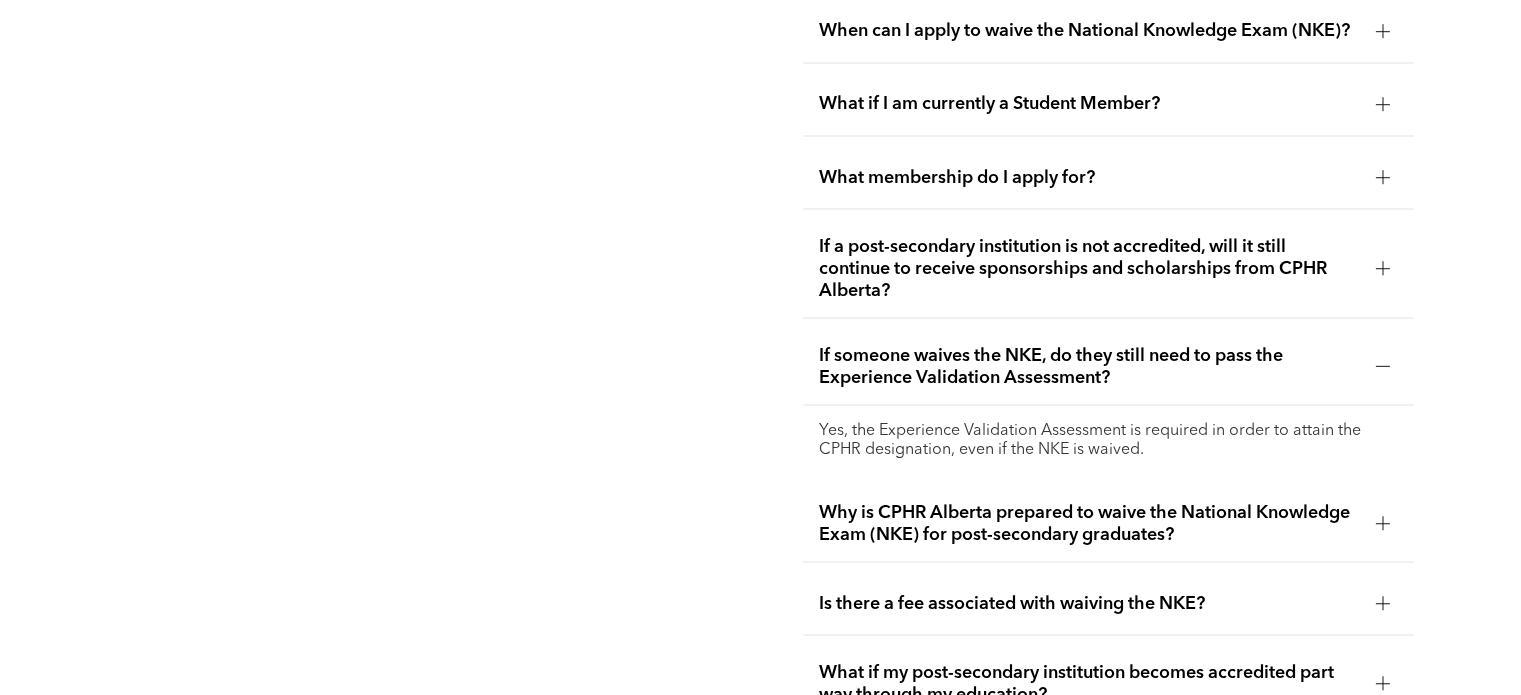 click on "If someone waives the NKE, do they still need to pass the Experience Validation Assessment?" at bounding box center [1089, 366] 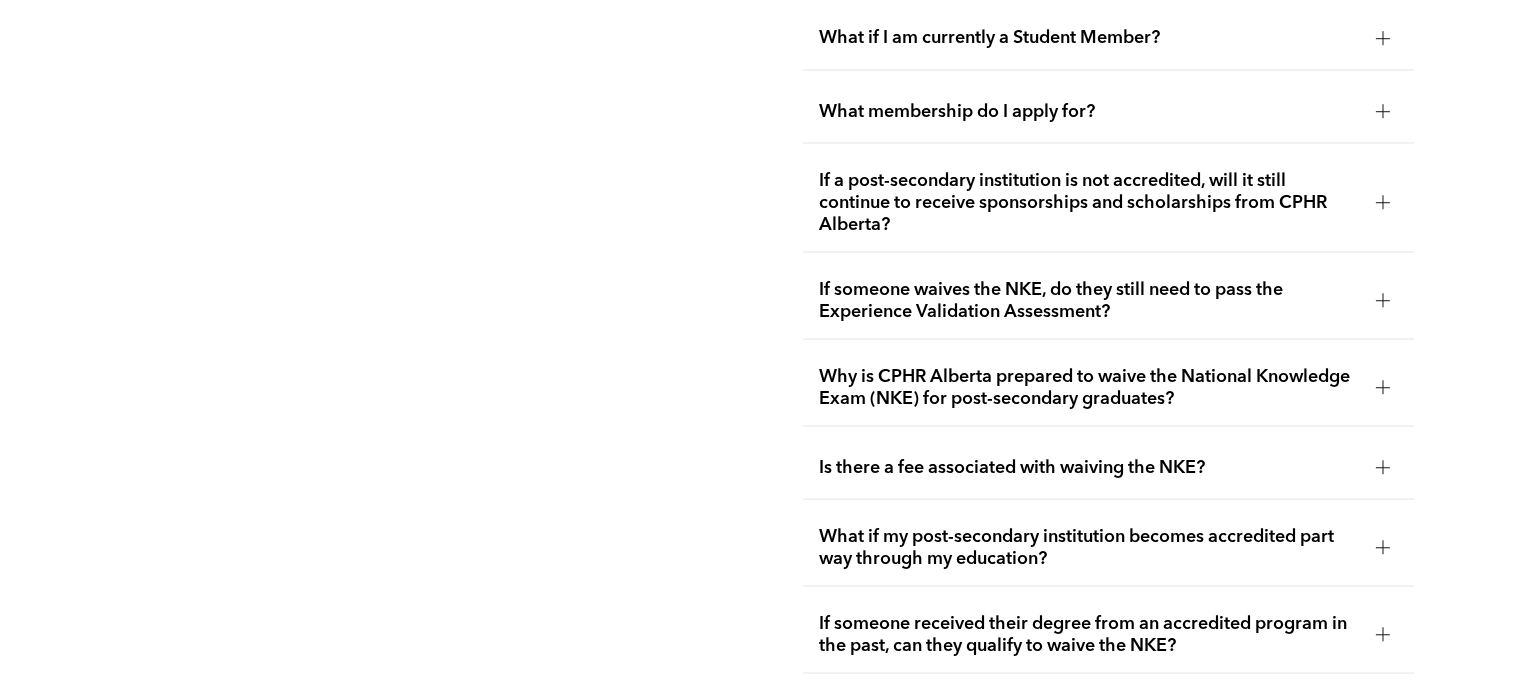 scroll, scrollTop: 3779, scrollLeft: 0, axis: vertical 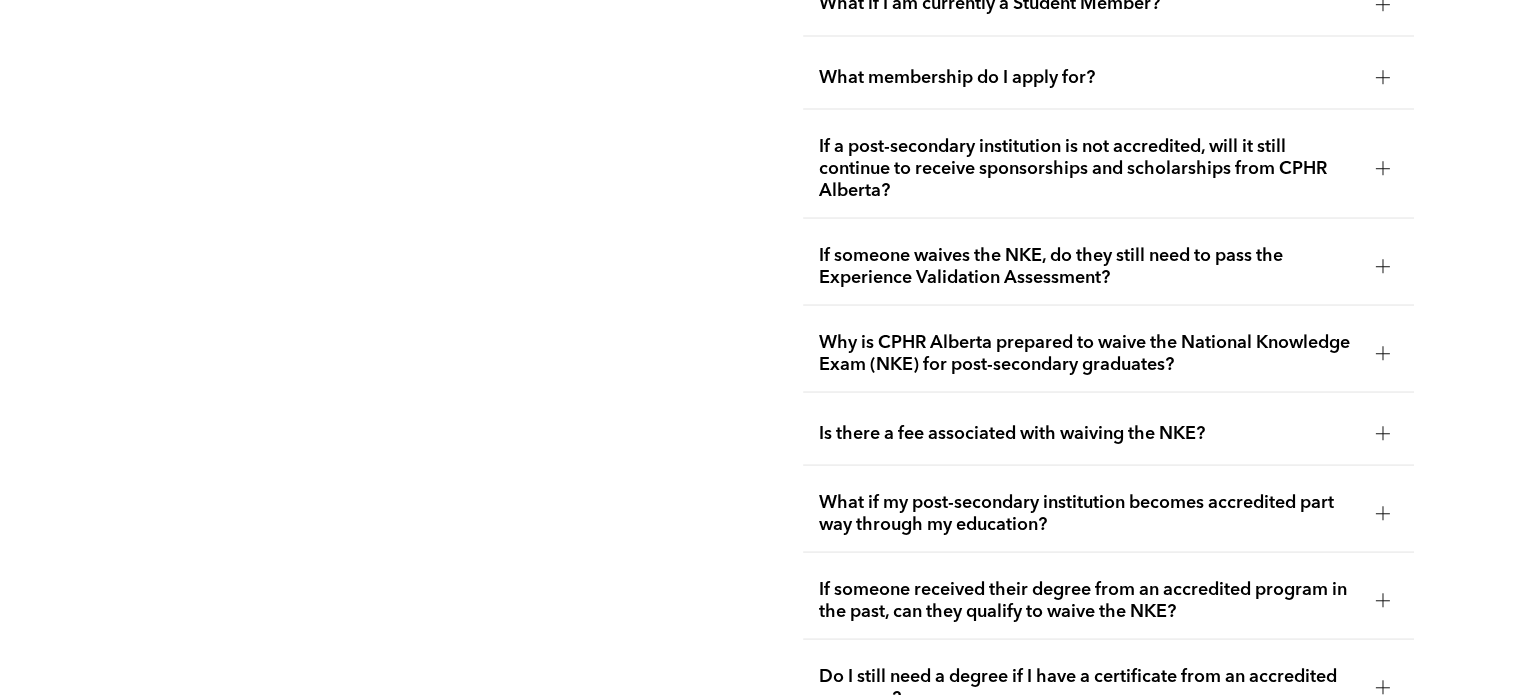 click on "Why is CPHR Alberta prepared to waive the National Knowledge Exam (NKE) for post-secondary graduates?" at bounding box center (1089, 353) 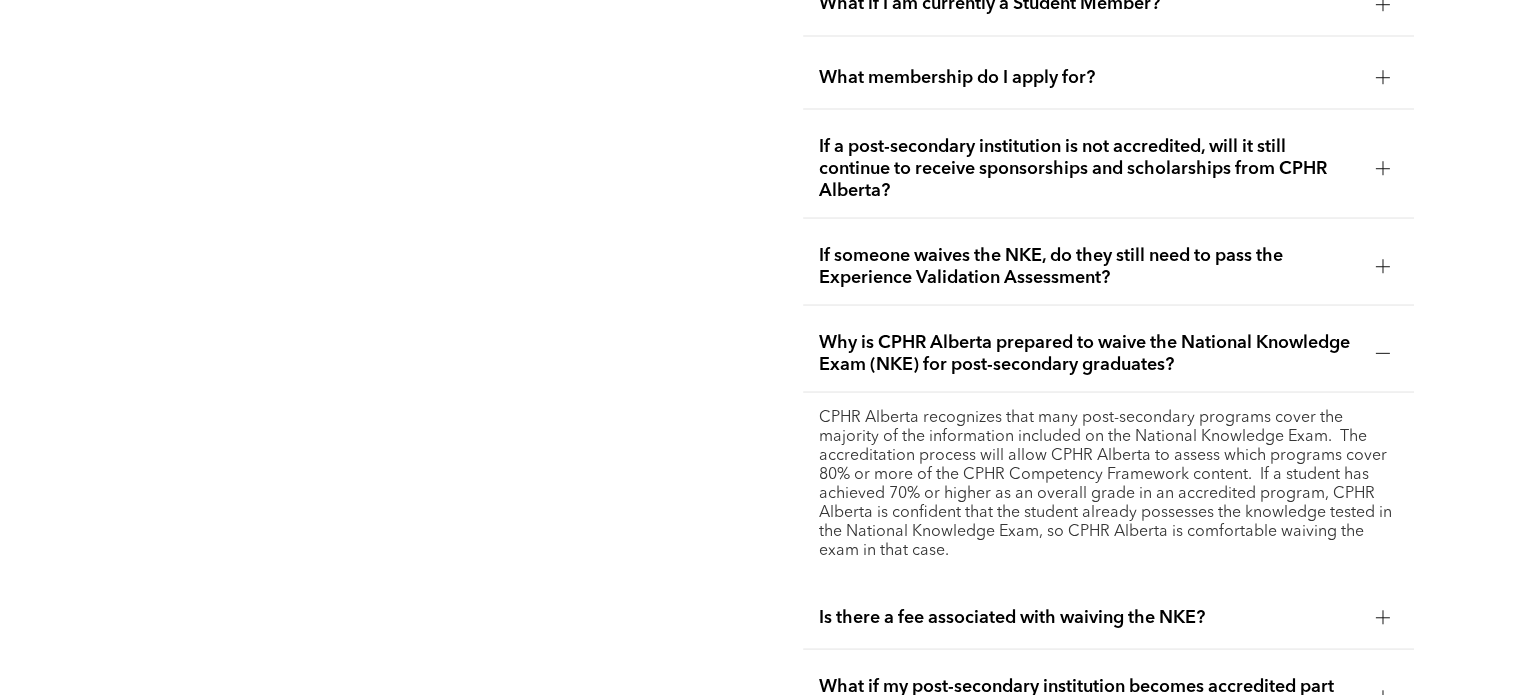 click on "Why is CPHR Alberta prepared to waive the National Knowledge Exam (NKE) for post-secondary graduates?" at bounding box center (1089, 353) 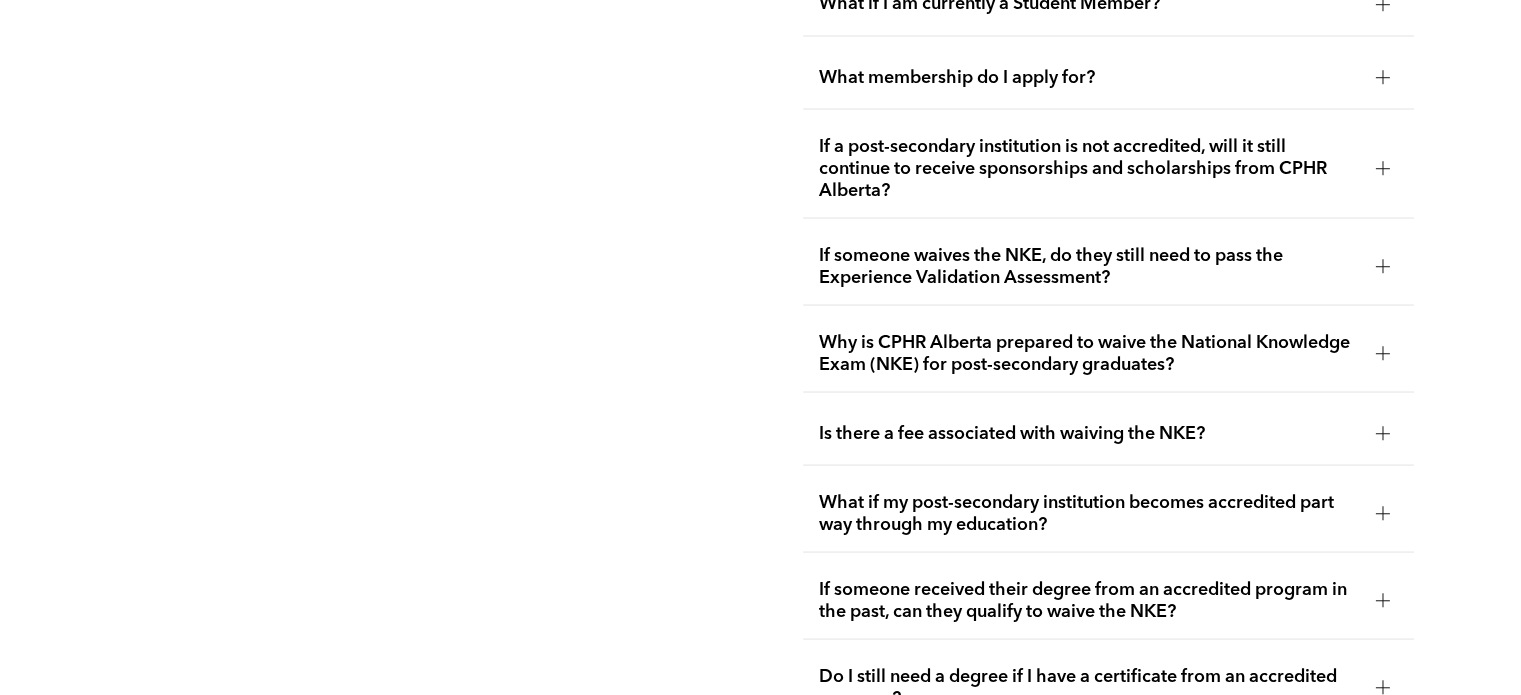 scroll, scrollTop: 3879, scrollLeft: 0, axis: vertical 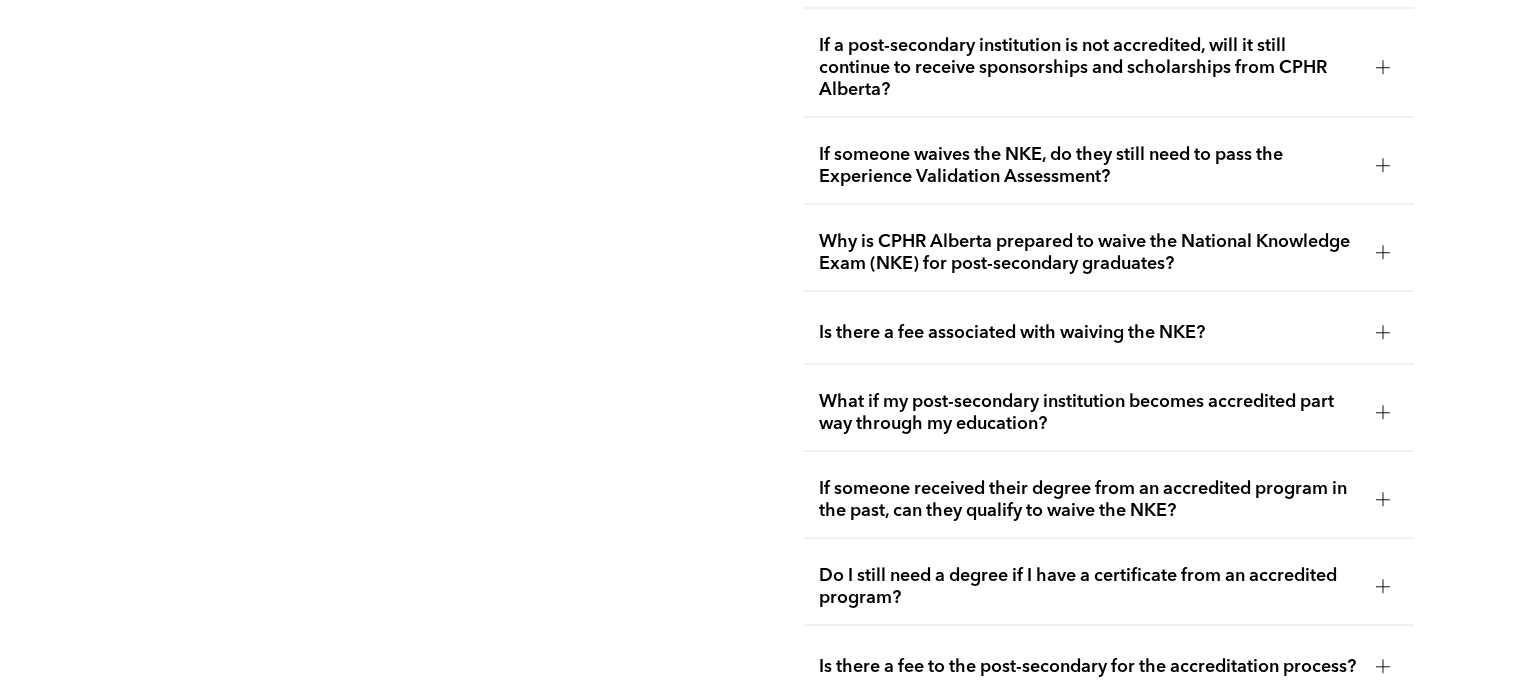 click on "Is there a fee associated with waiving the NKE?" at bounding box center [1089, 333] 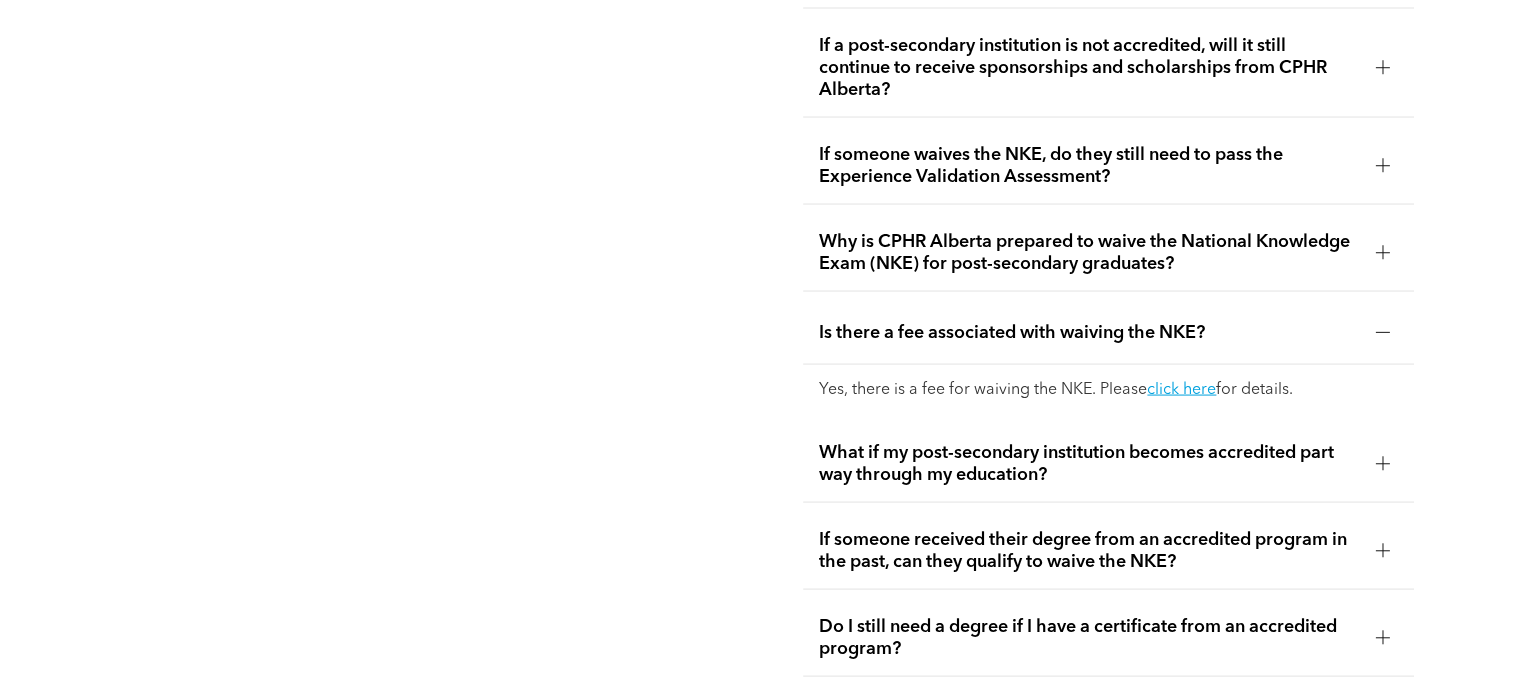 click on "Is there a fee associated with waiving the NKE?" at bounding box center (1089, 333) 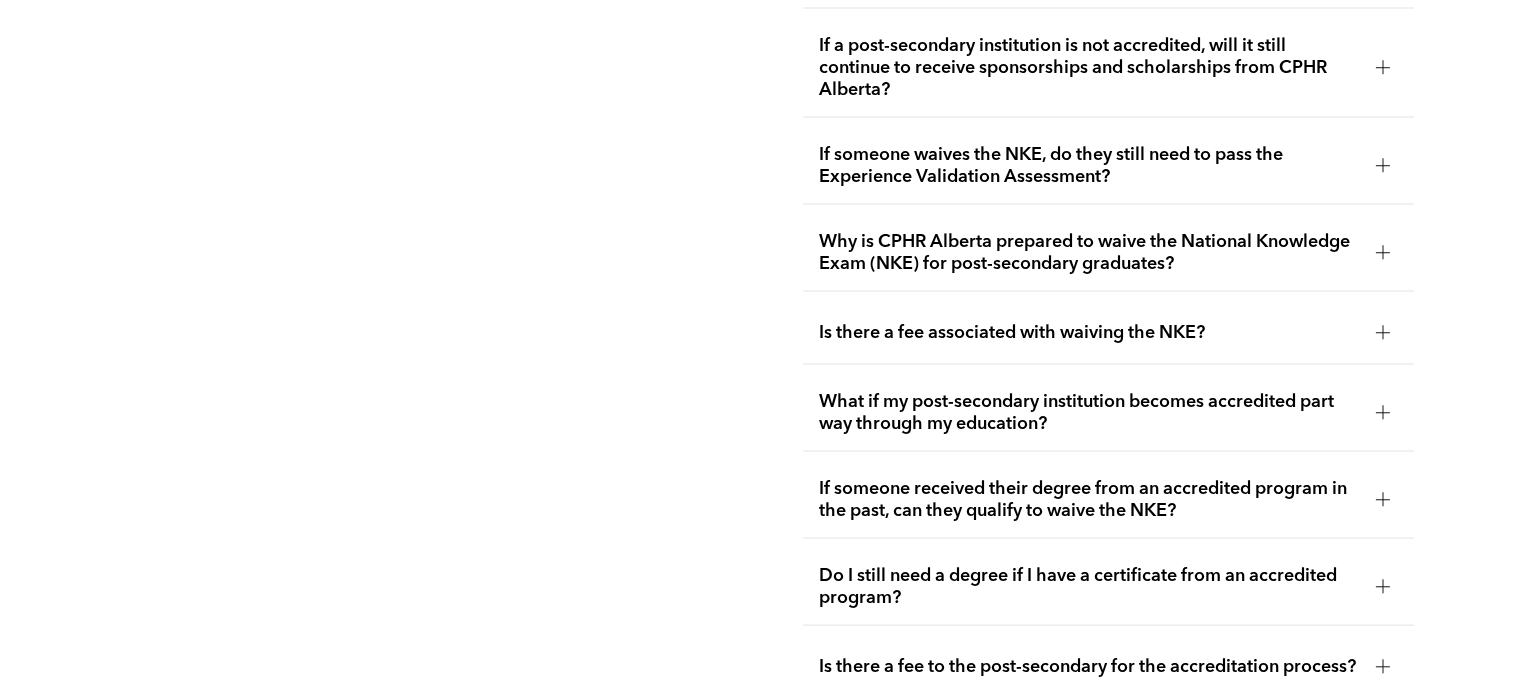click on "What if my post-secondary institution becomes accredited part way through my education?" at bounding box center (1089, 413) 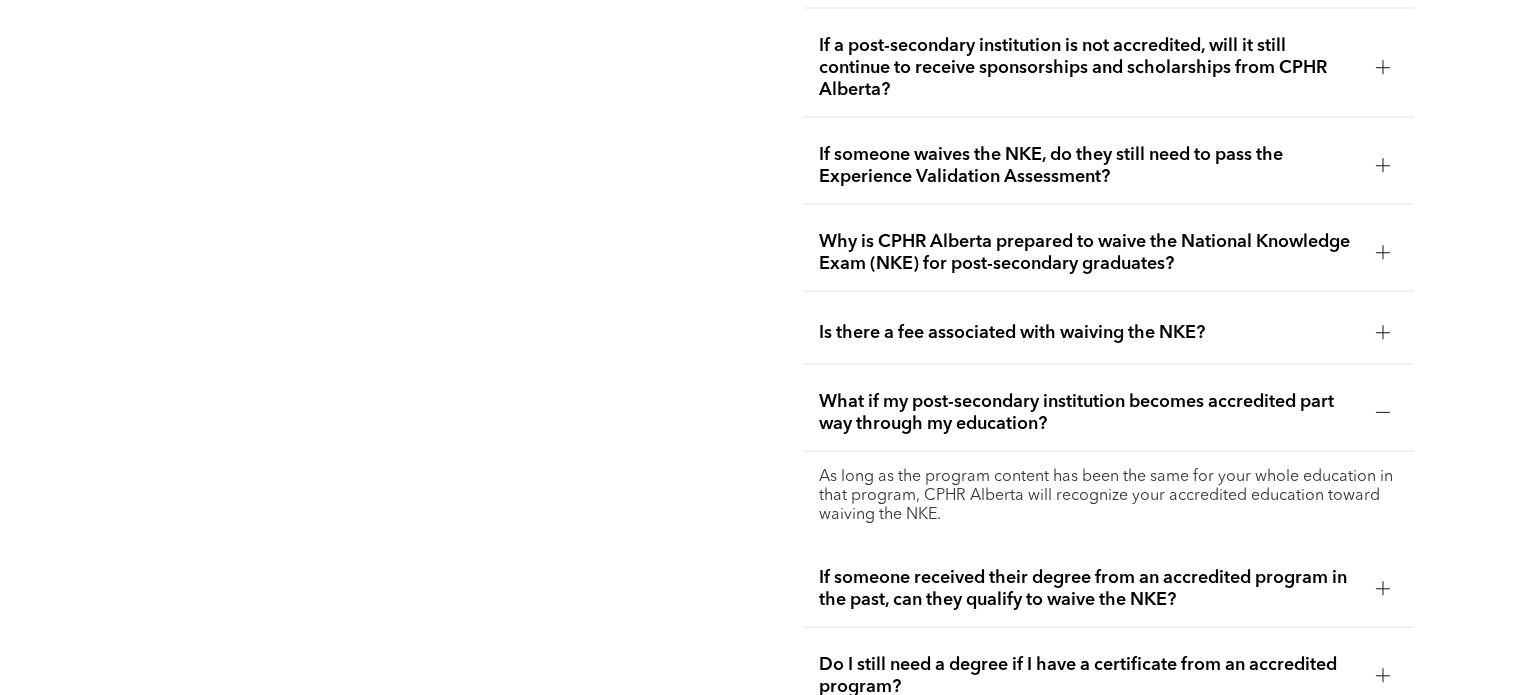 scroll, scrollTop: 3979, scrollLeft: 0, axis: vertical 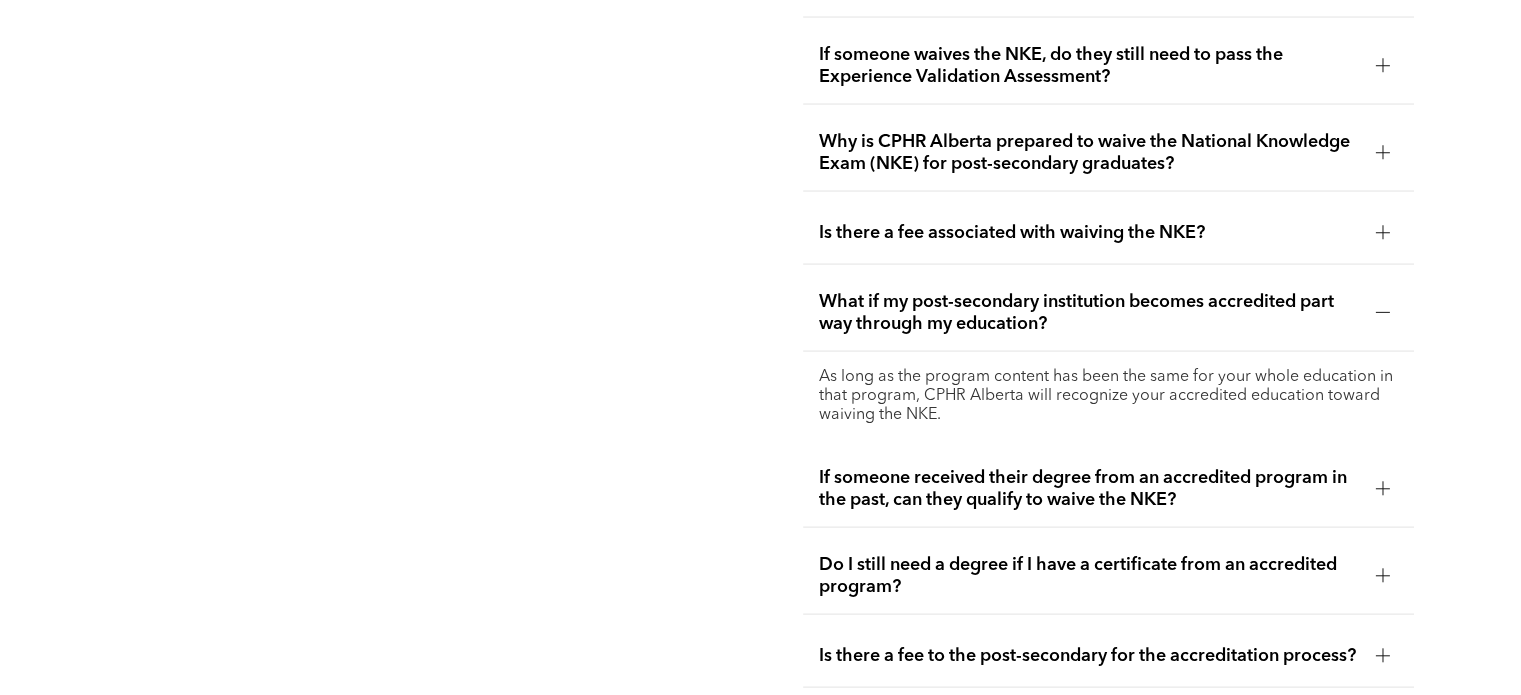 click on "What if my post-secondary institution becomes accredited part way through my education?" at bounding box center (1089, 313) 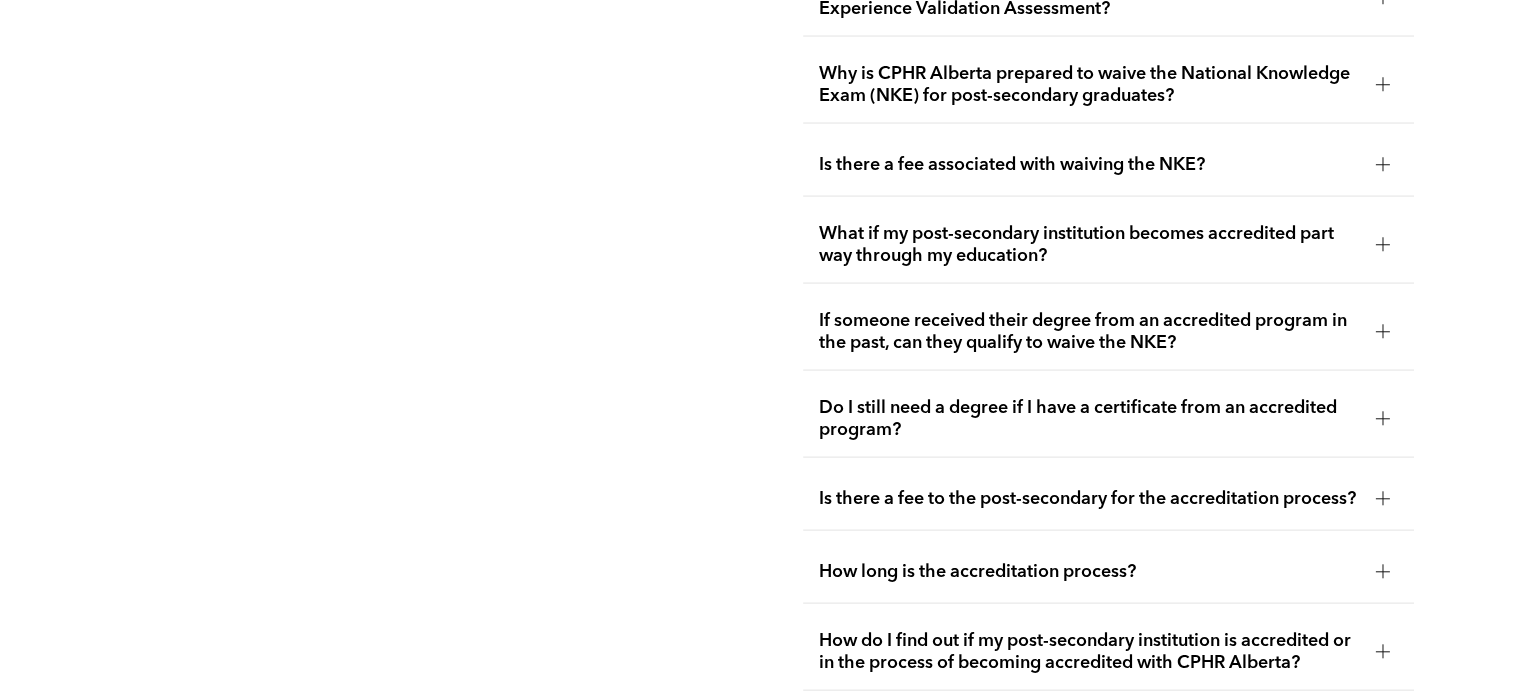 scroll, scrollTop: 4079, scrollLeft: 0, axis: vertical 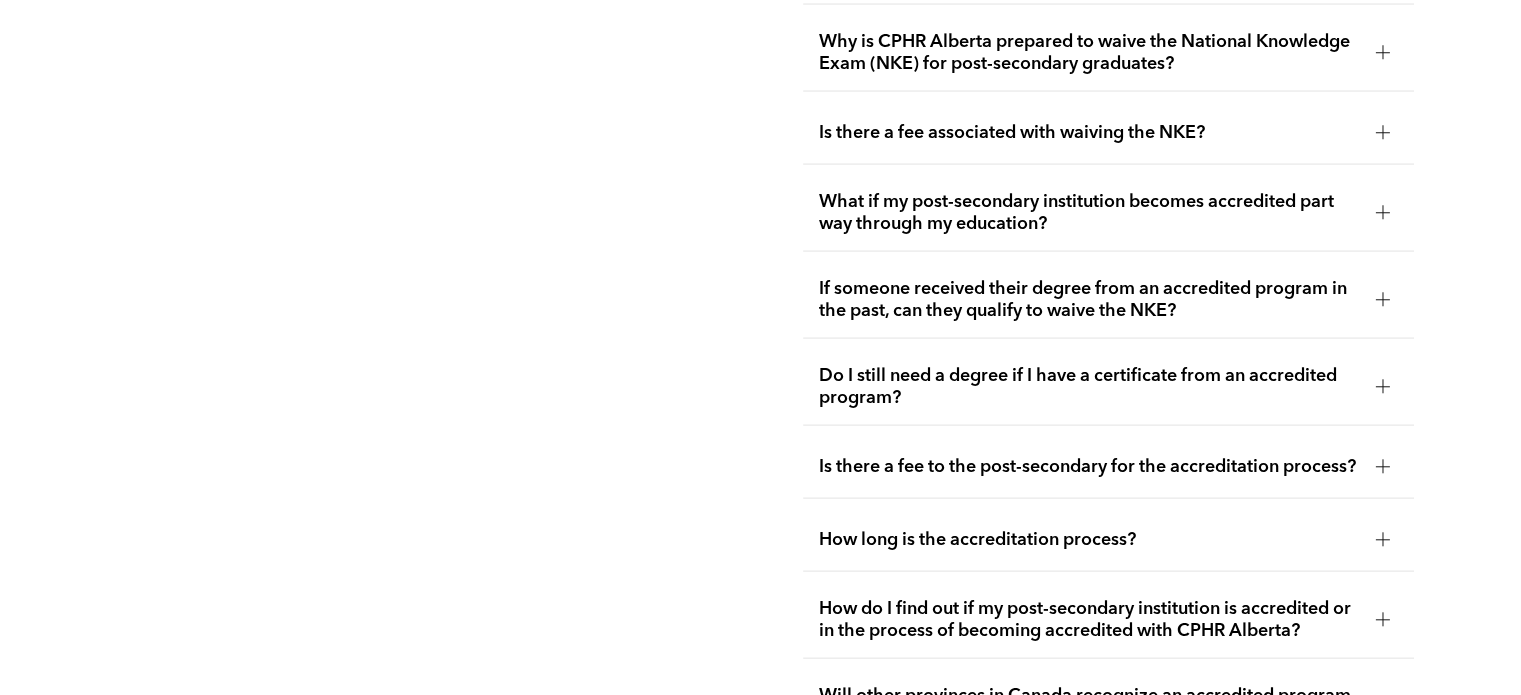 click on "If someone received their degree from an accredited program in the past, can they qualify to waive the NKE?" at bounding box center (1089, 300) 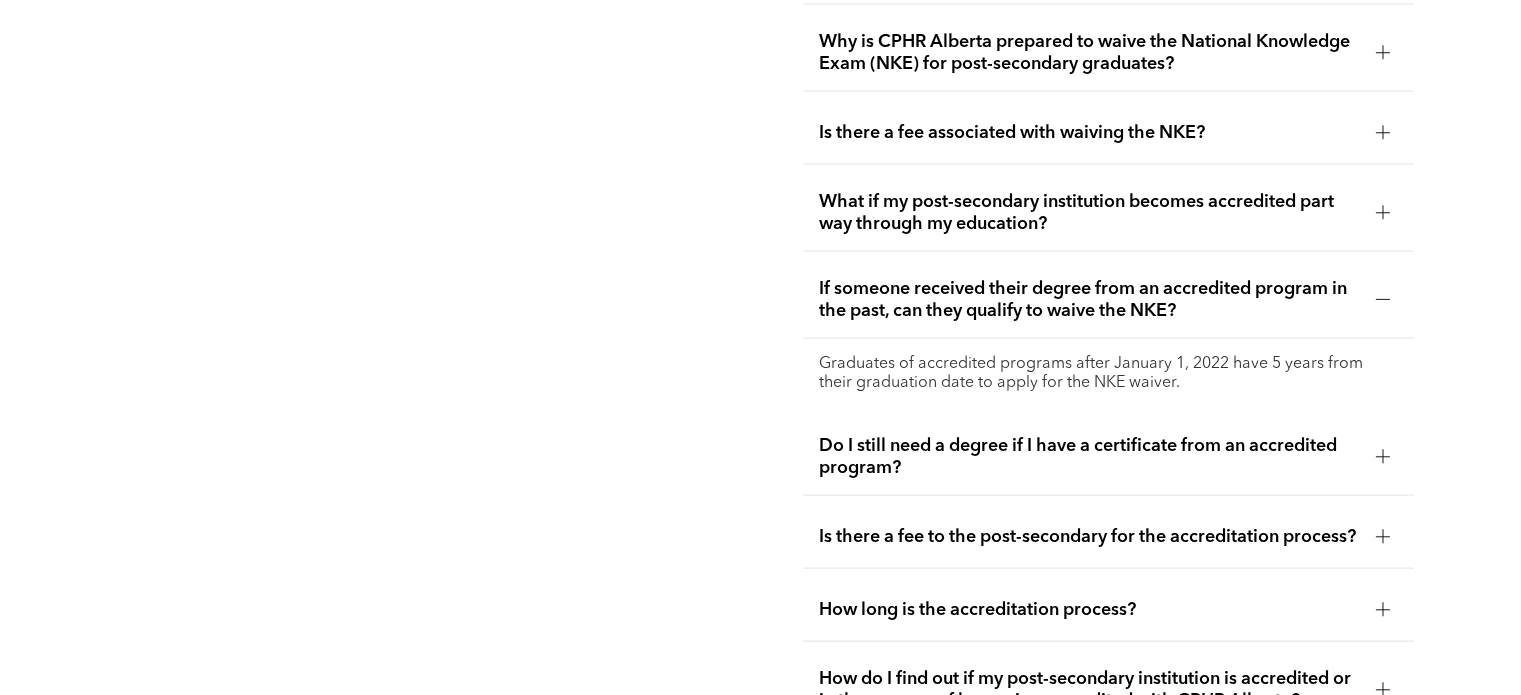 click on "If someone received their degree from an accredited program in the past, can they qualify to waive the NKE?" at bounding box center [1089, 300] 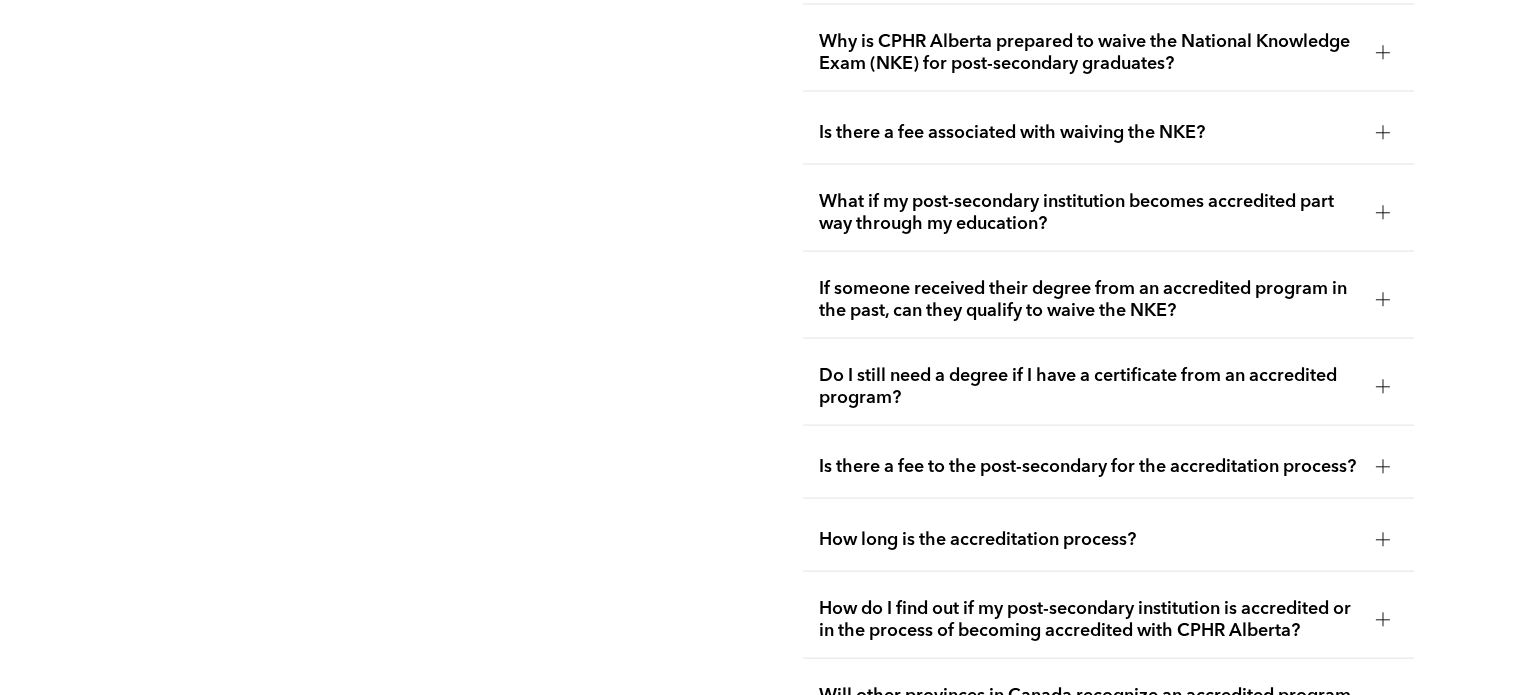 click on "Do I still need a degree if I have a certificate from an accredited program?" at bounding box center [1089, 387] 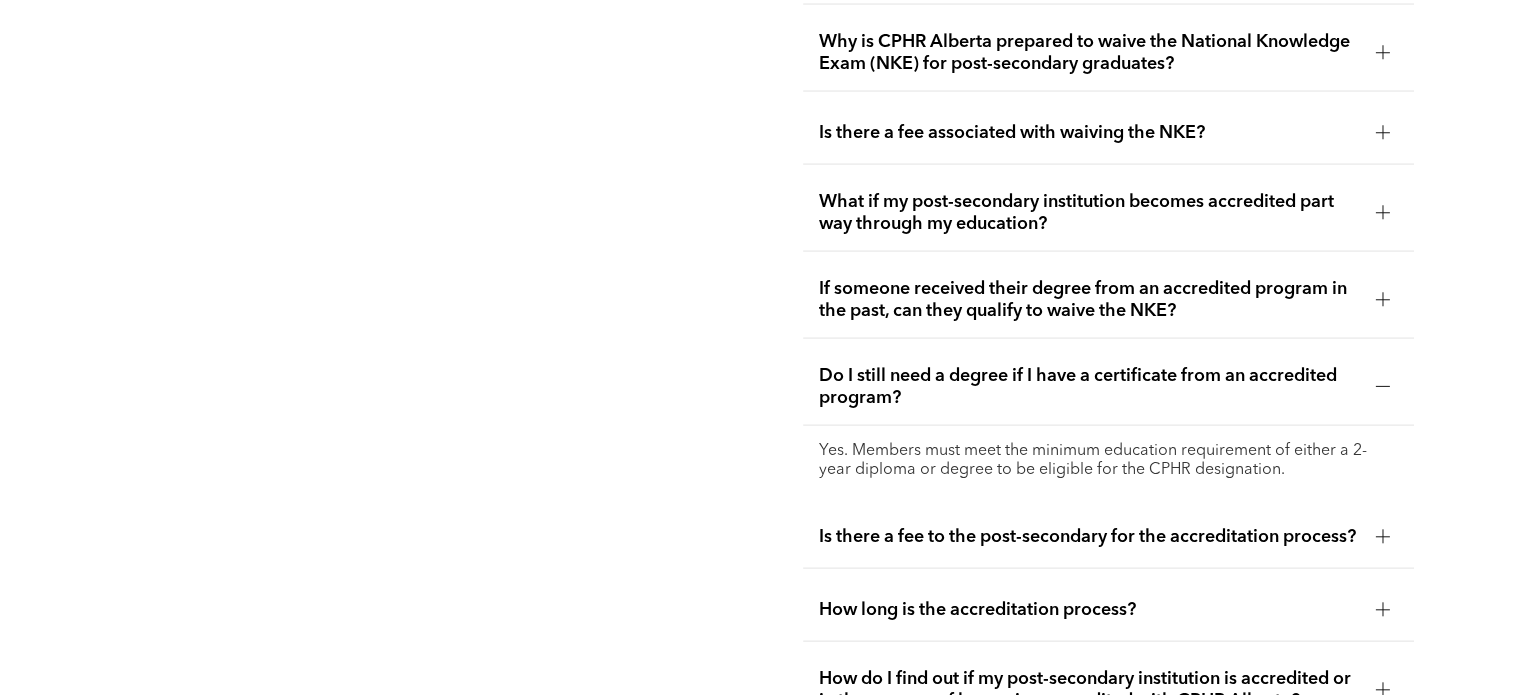 click on "Do I still need a degree if I have a certificate from an accredited program?" at bounding box center [1089, 387] 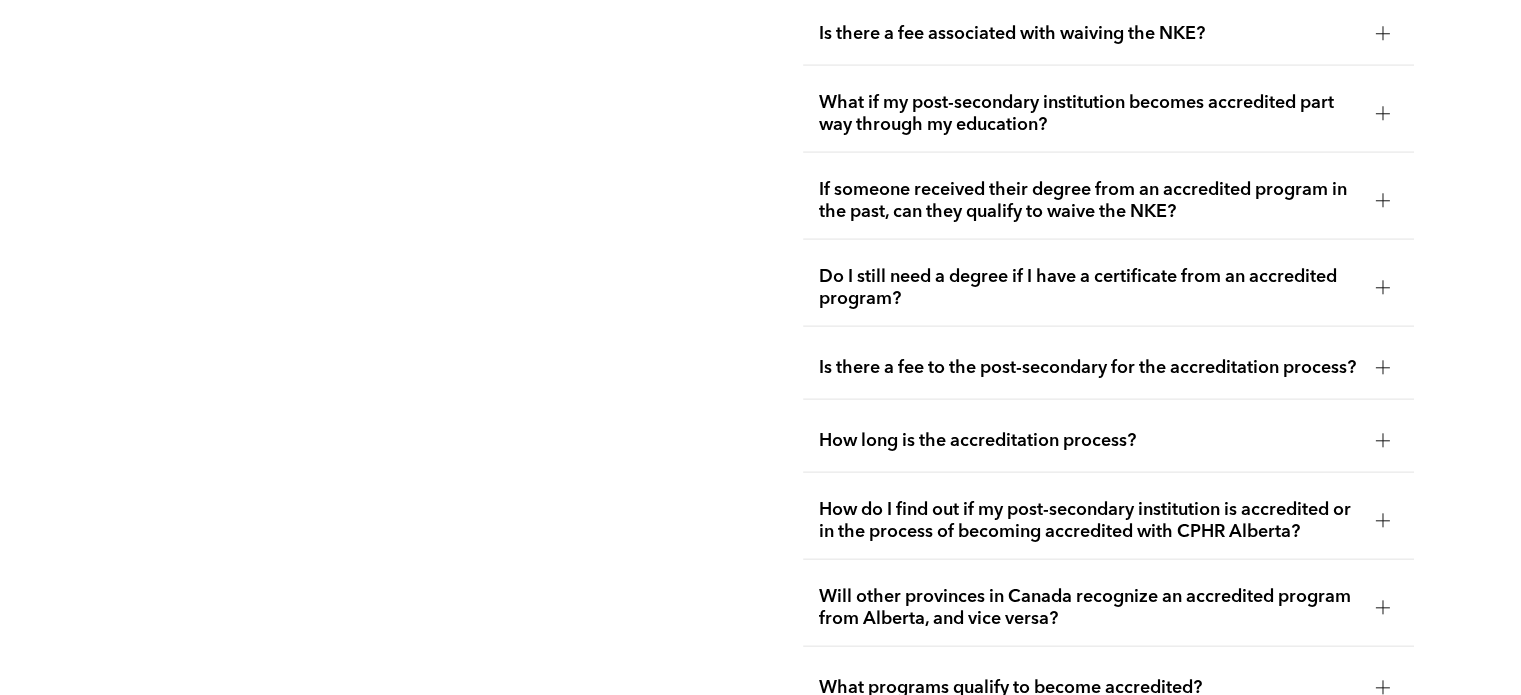 scroll, scrollTop: 4179, scrollLeft: 0, axis: vertical 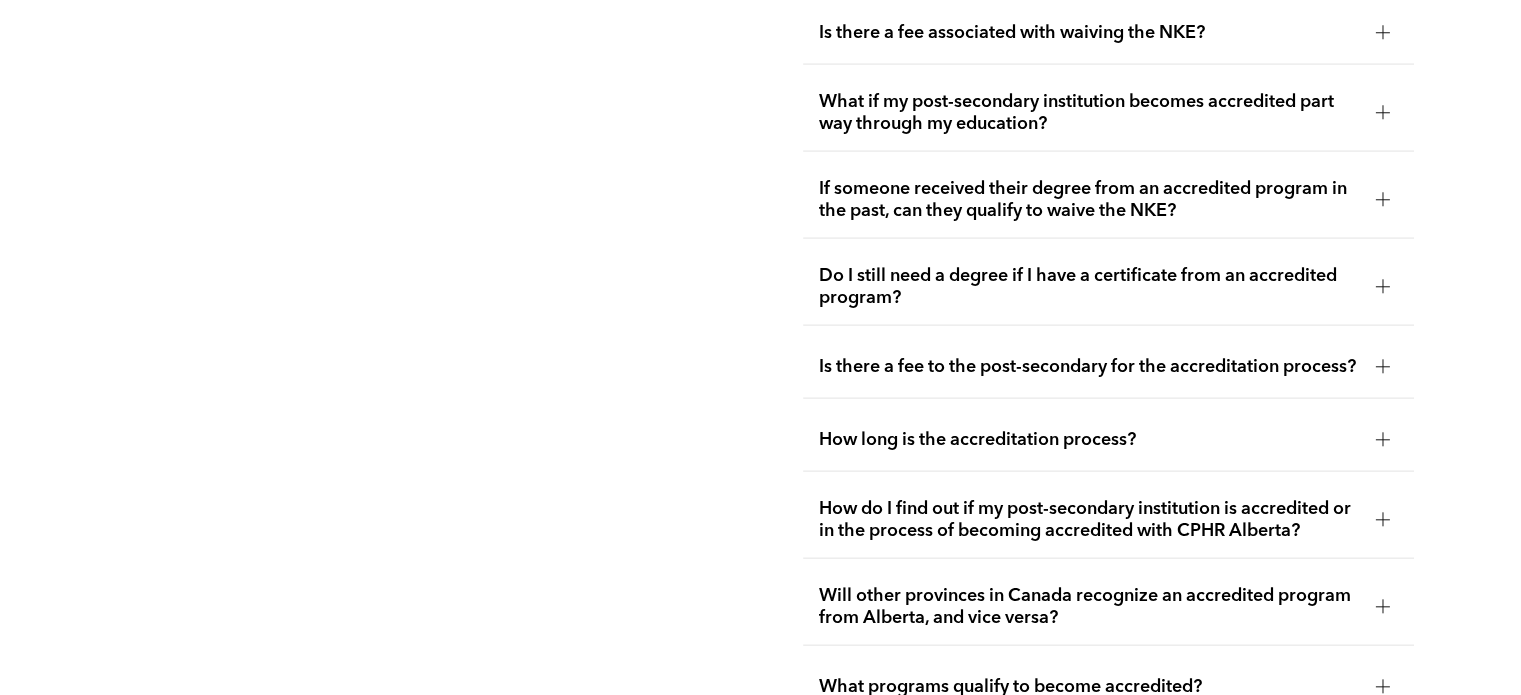 click on "Is there a fee to the post-secondary for the accreditation process?" at bounding box center [1089, 367] 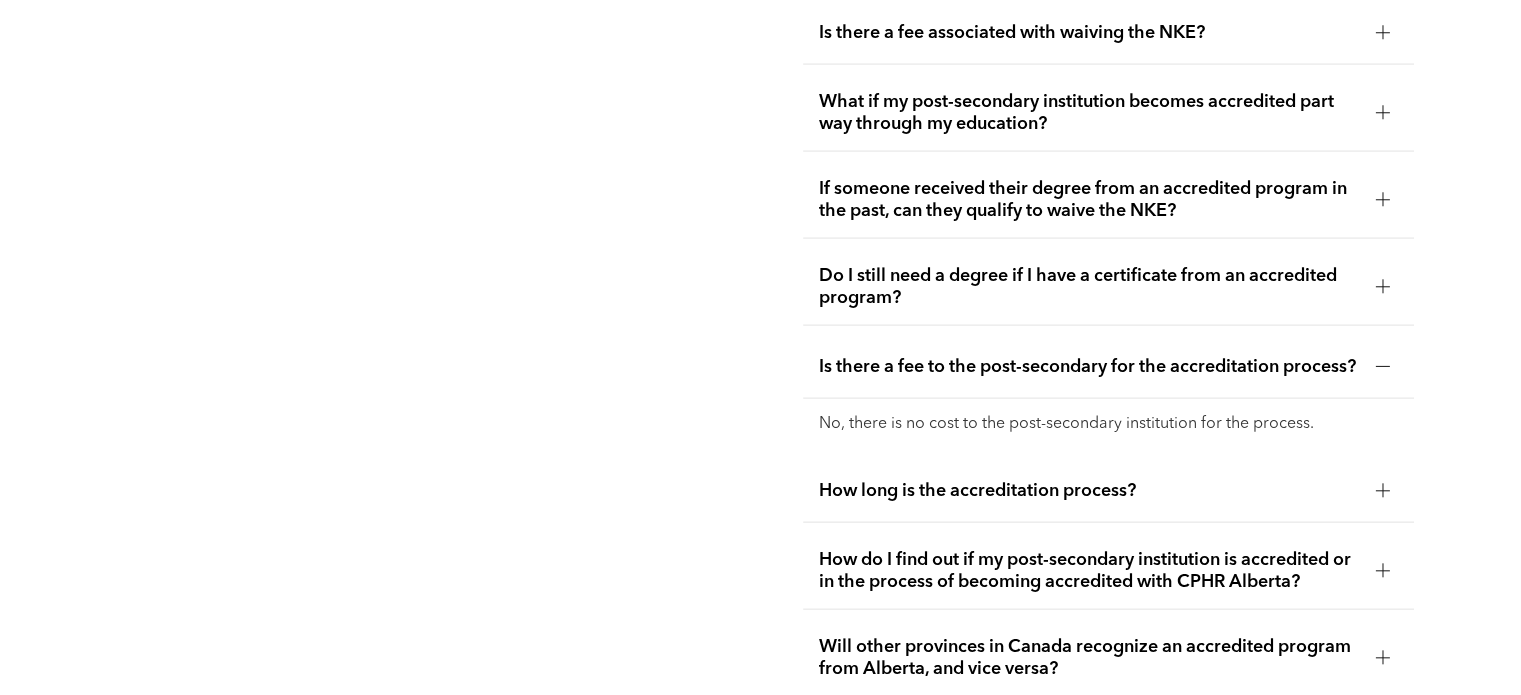 click on "Is there a fee to the post-secondary for the accreditation process?" at bounding box center [1089, 367] 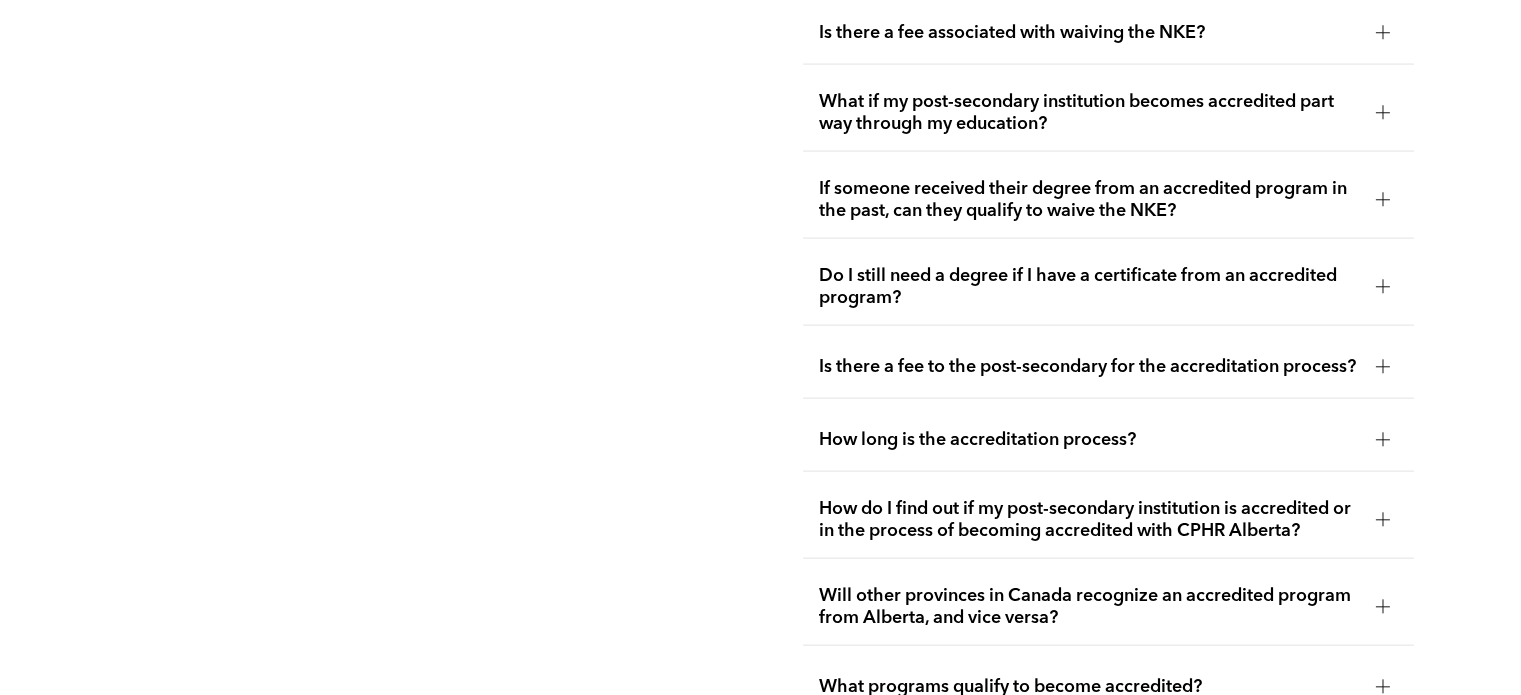 click on "How long is the accreditation process?" at bounding box center (1089, 440) 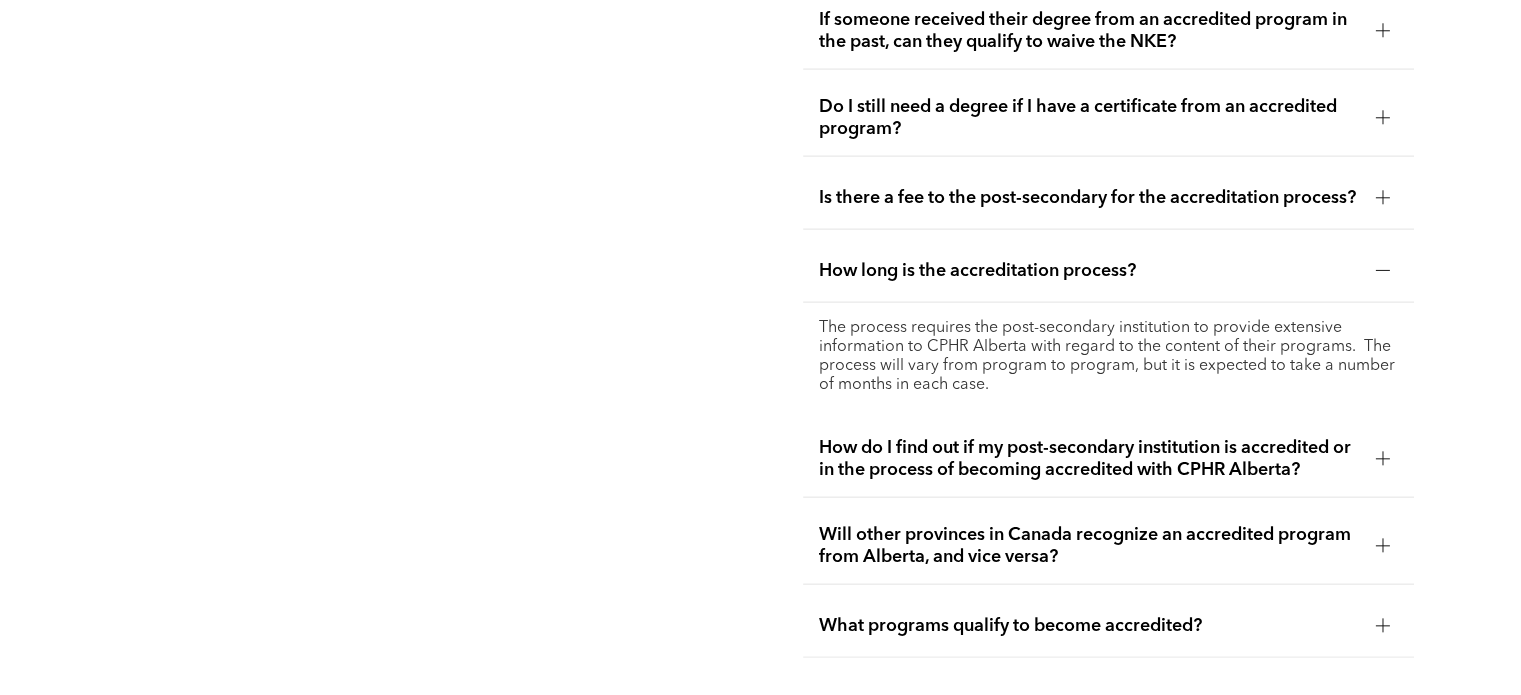 scroll, scrollTop: 4379, scrollLeft: 0, axis: vertical 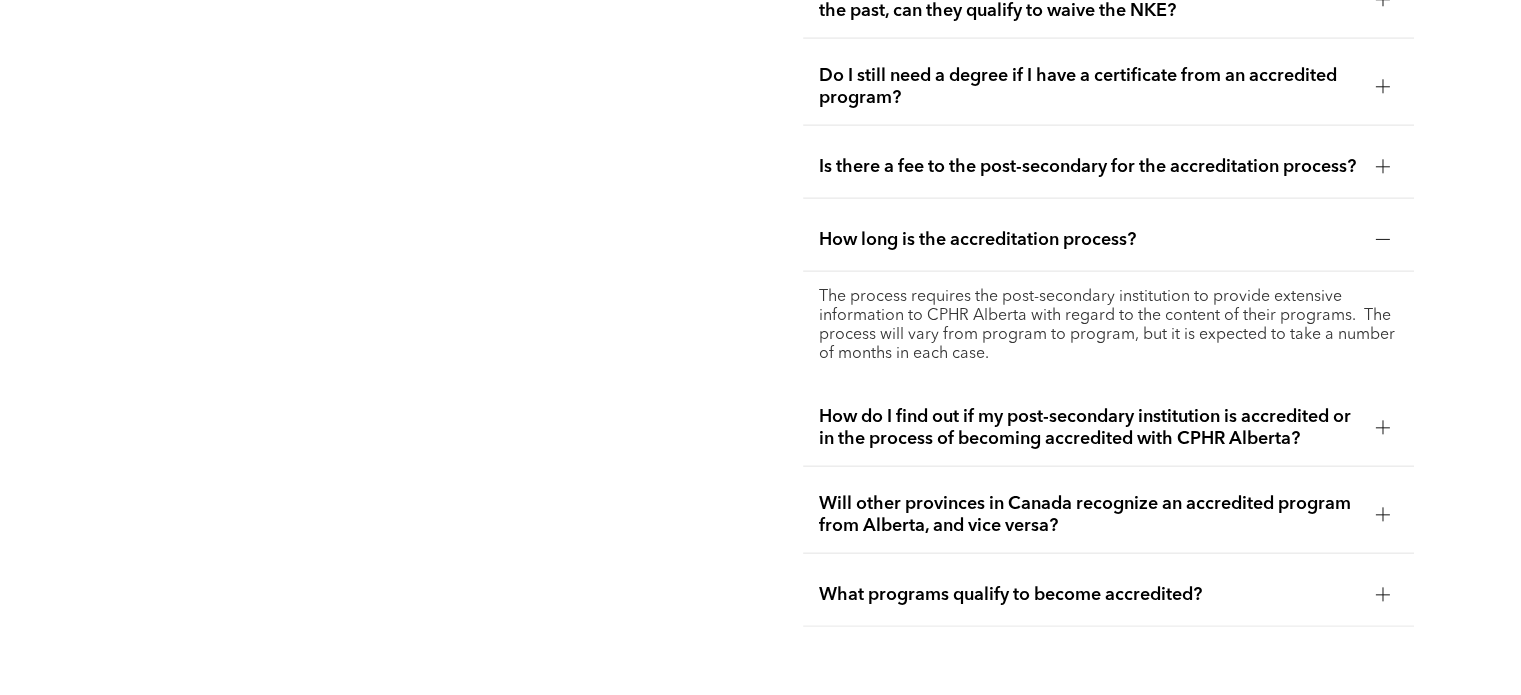 click on "How long is the accreditation process?" at bounding box center (1089, 240) 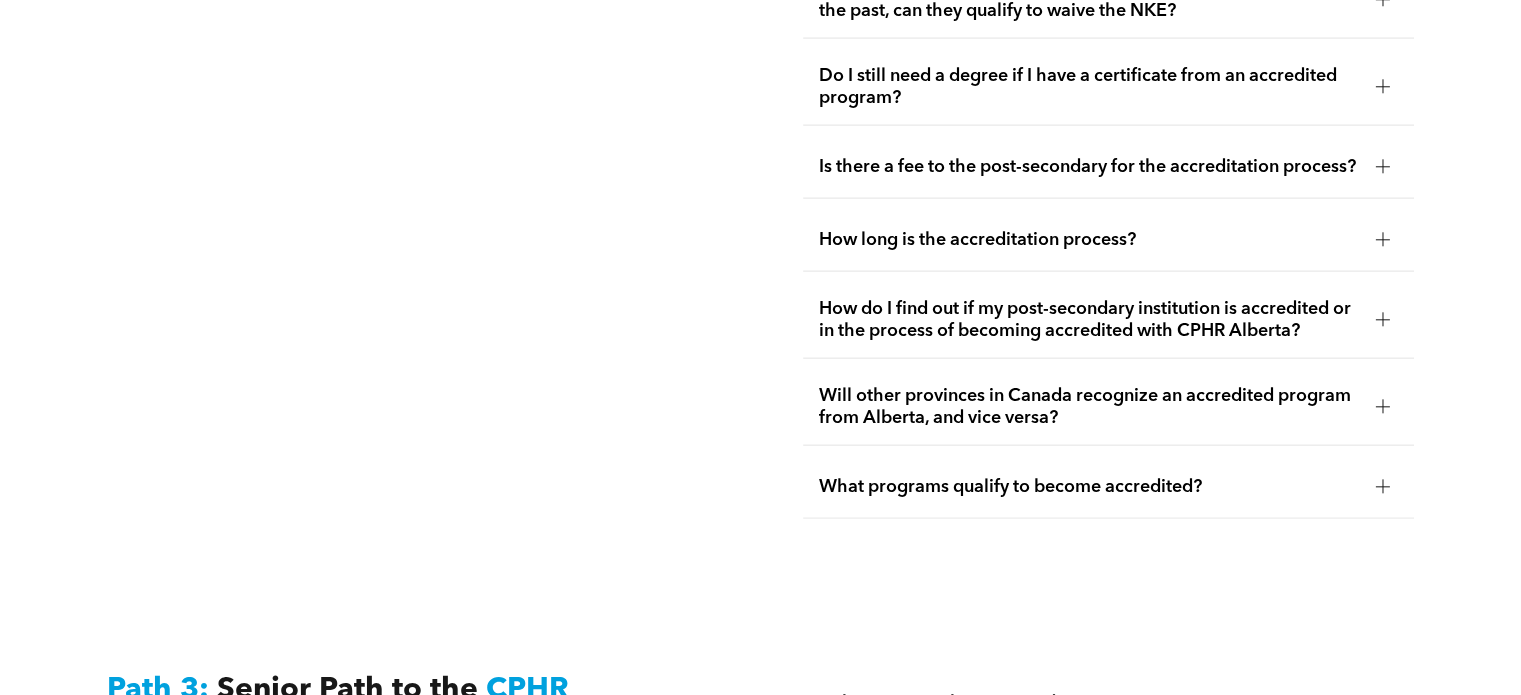 click on "How do I find out if my post-secondary institution is accredited or in the process of becoming accredited with CPHR Alberta?" at bounding box center (1089, 320) 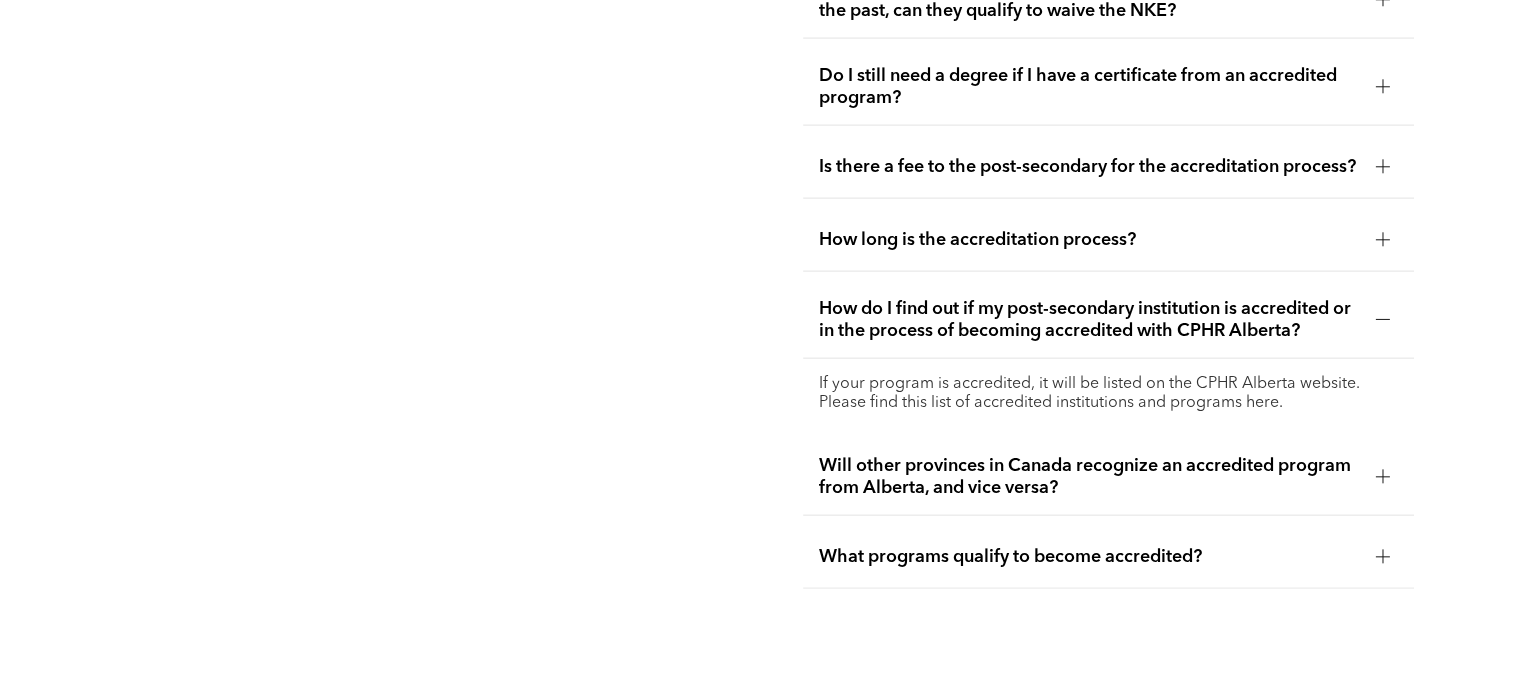 click on "How do I find out if my post-secondary institution is accredited or in the process of becoming accredited with CPHR Alberta?" at bounding box center (1089, 320) 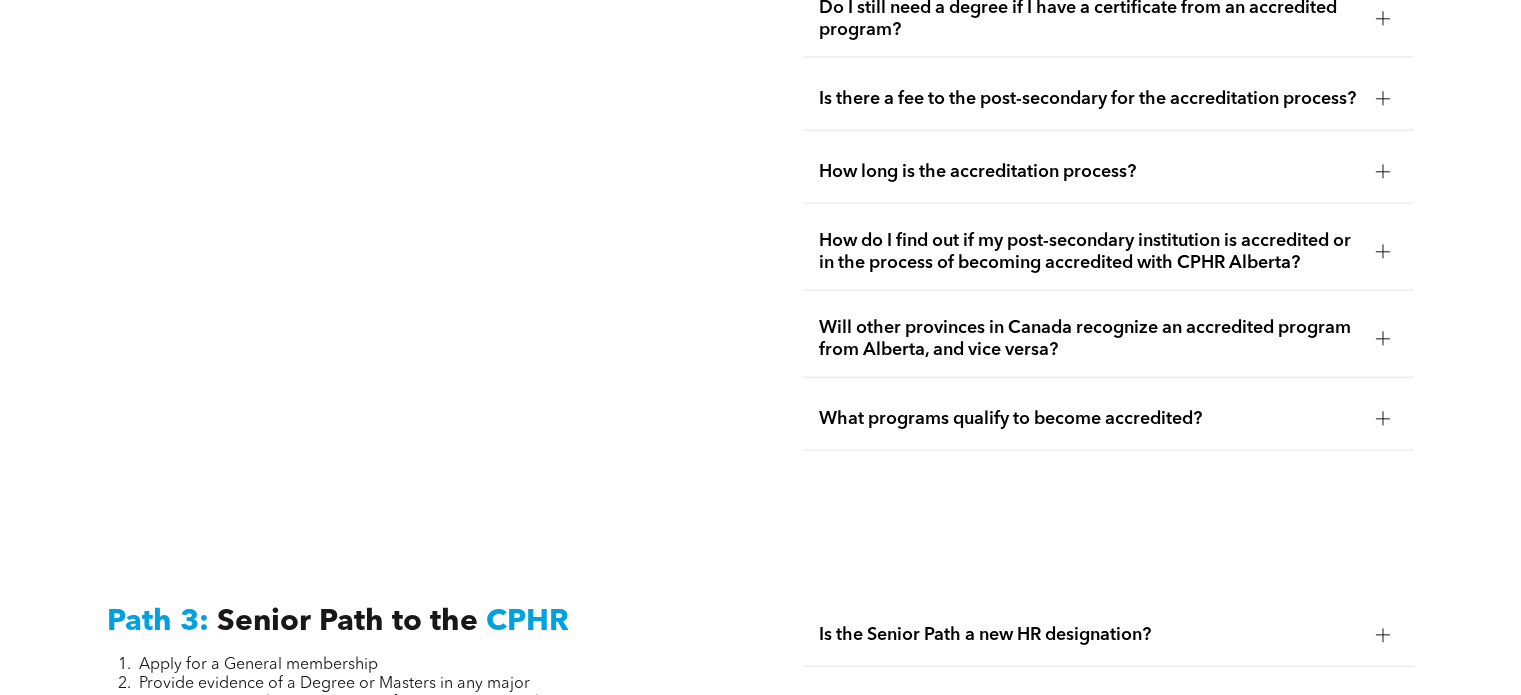 scroll, scrollTop: 4479, scrollLeft: 0, axis: vertical 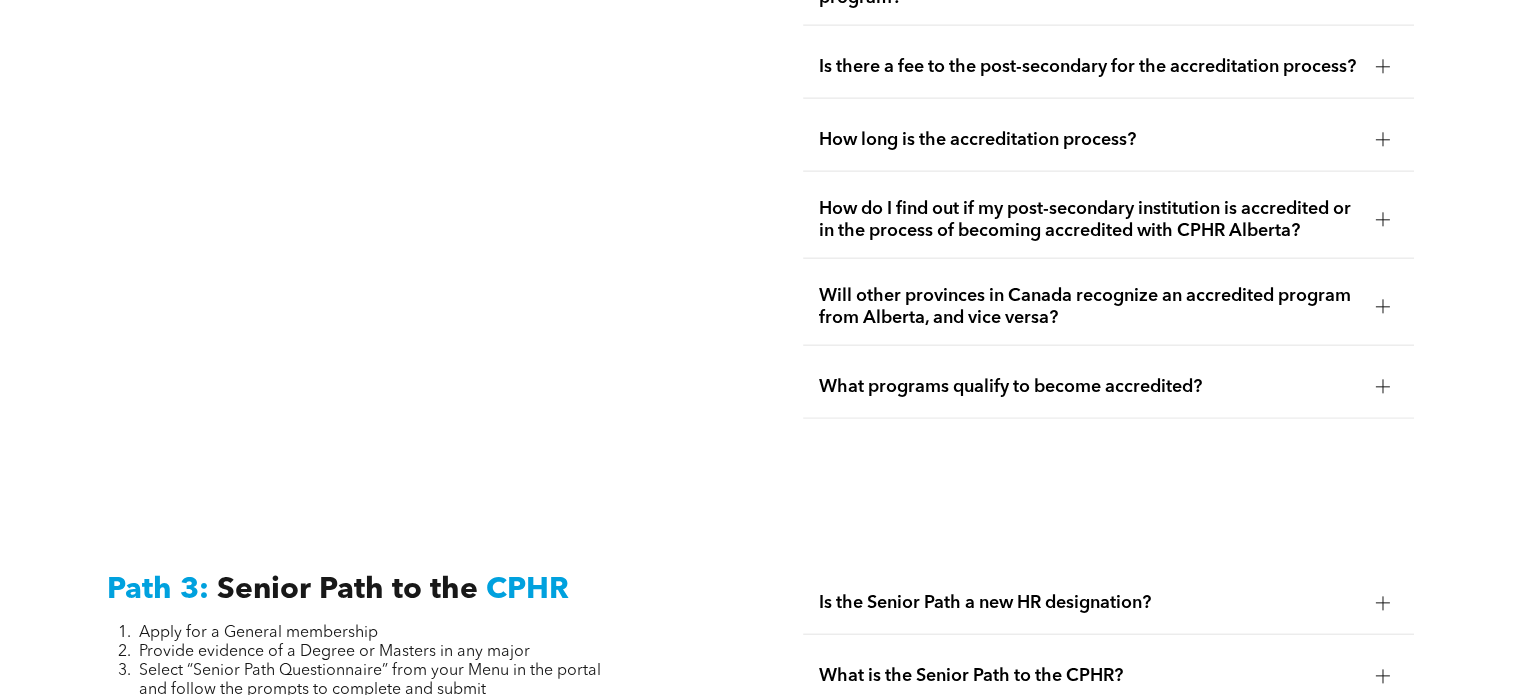 click on "What programs qualify to become accredited?" at bounding box center [1089, 387] 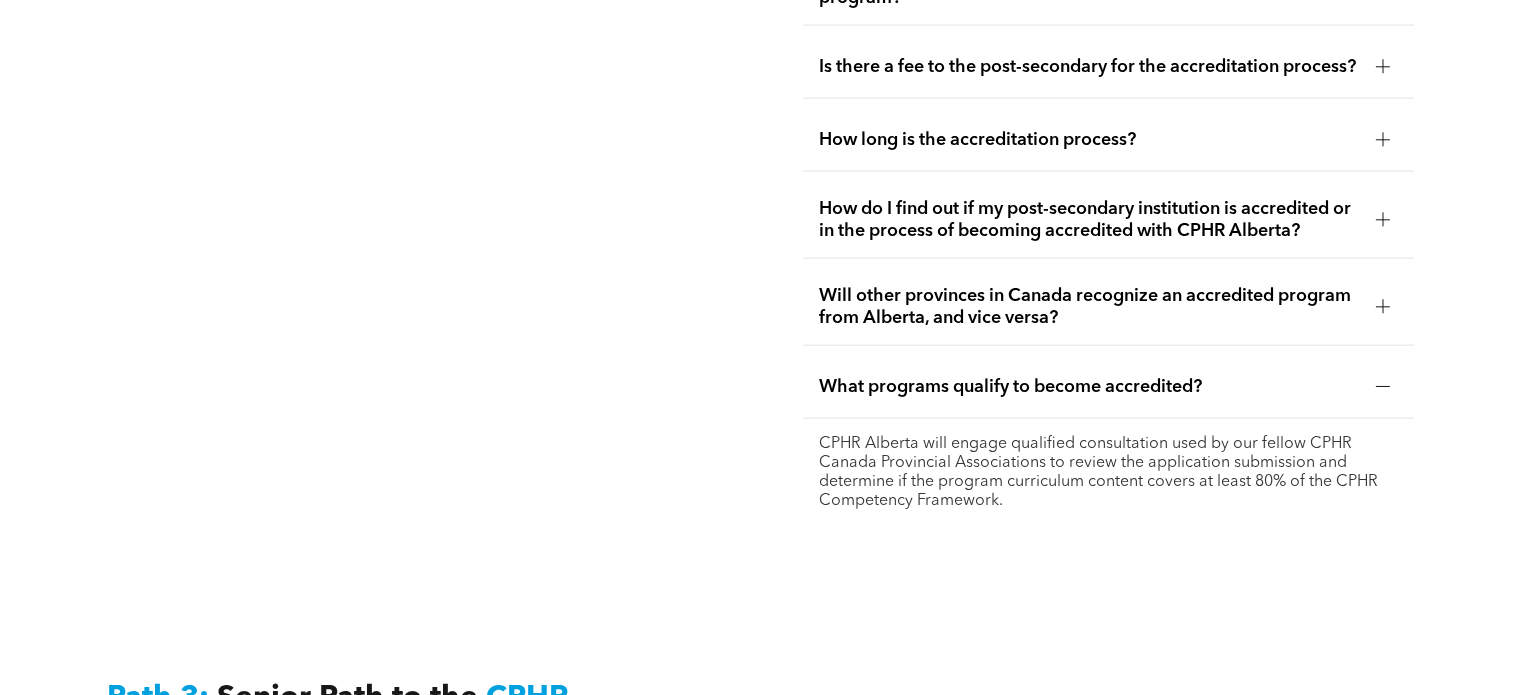 click on "What programs qualify to become accredited?" at bounding box center (1089, 387) 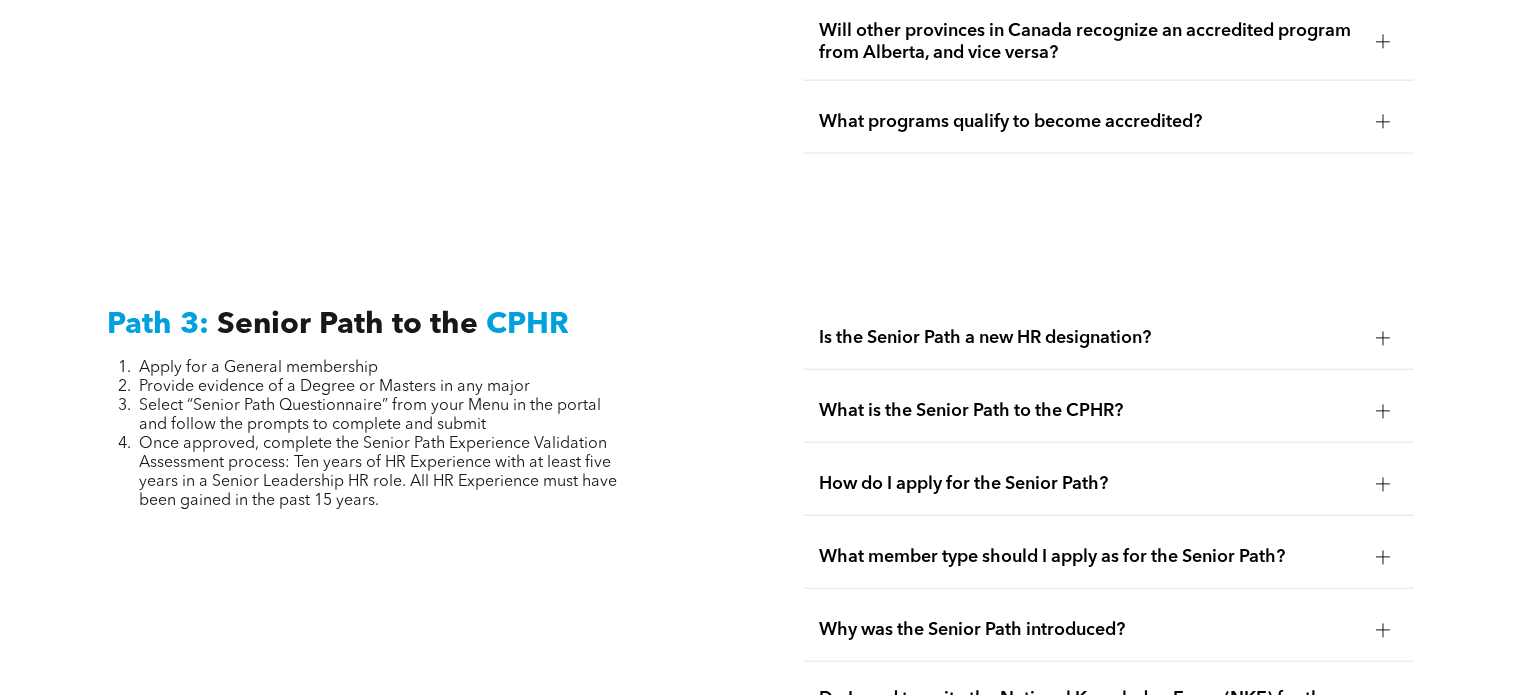 scroll, scrollTop: 4779, scrollLeft: 0, axis: vertical 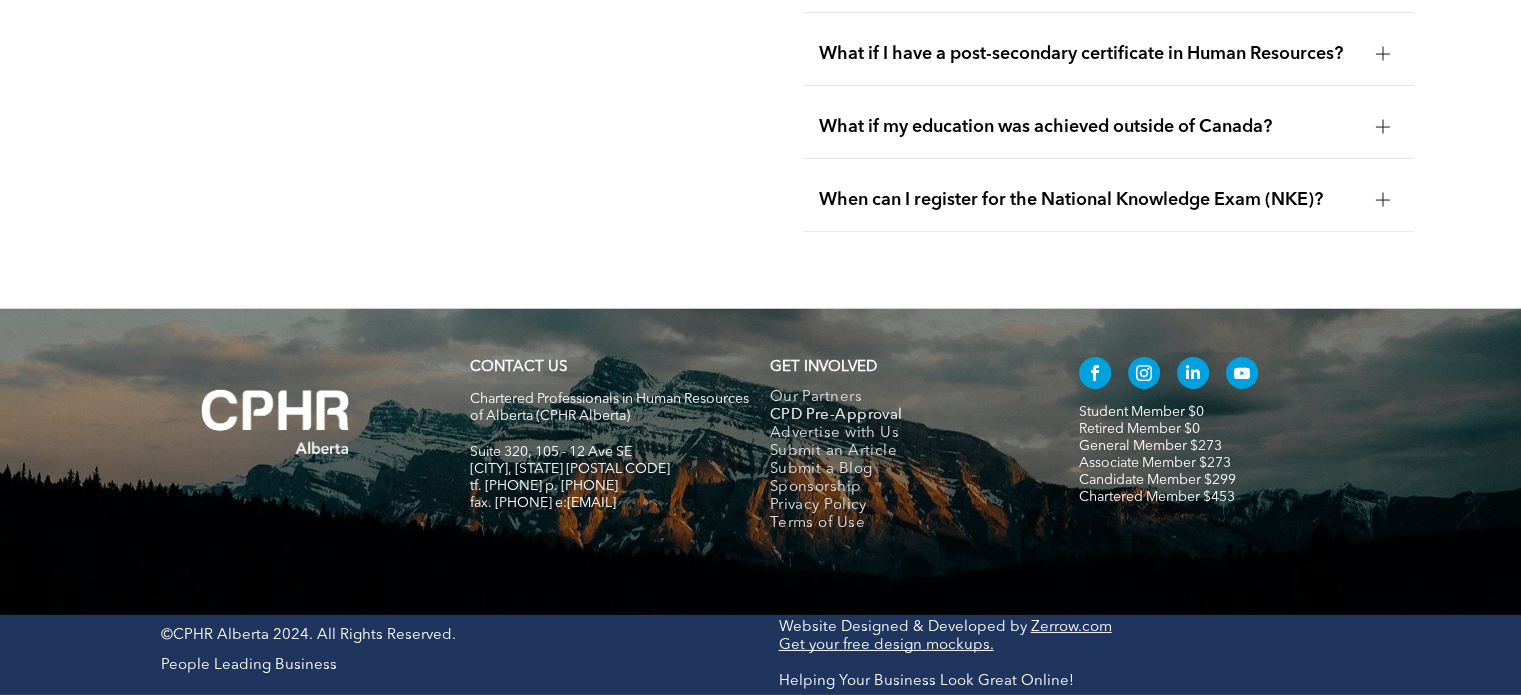 click on "CPD Pre-Approval" at bounding box center [836, 416] 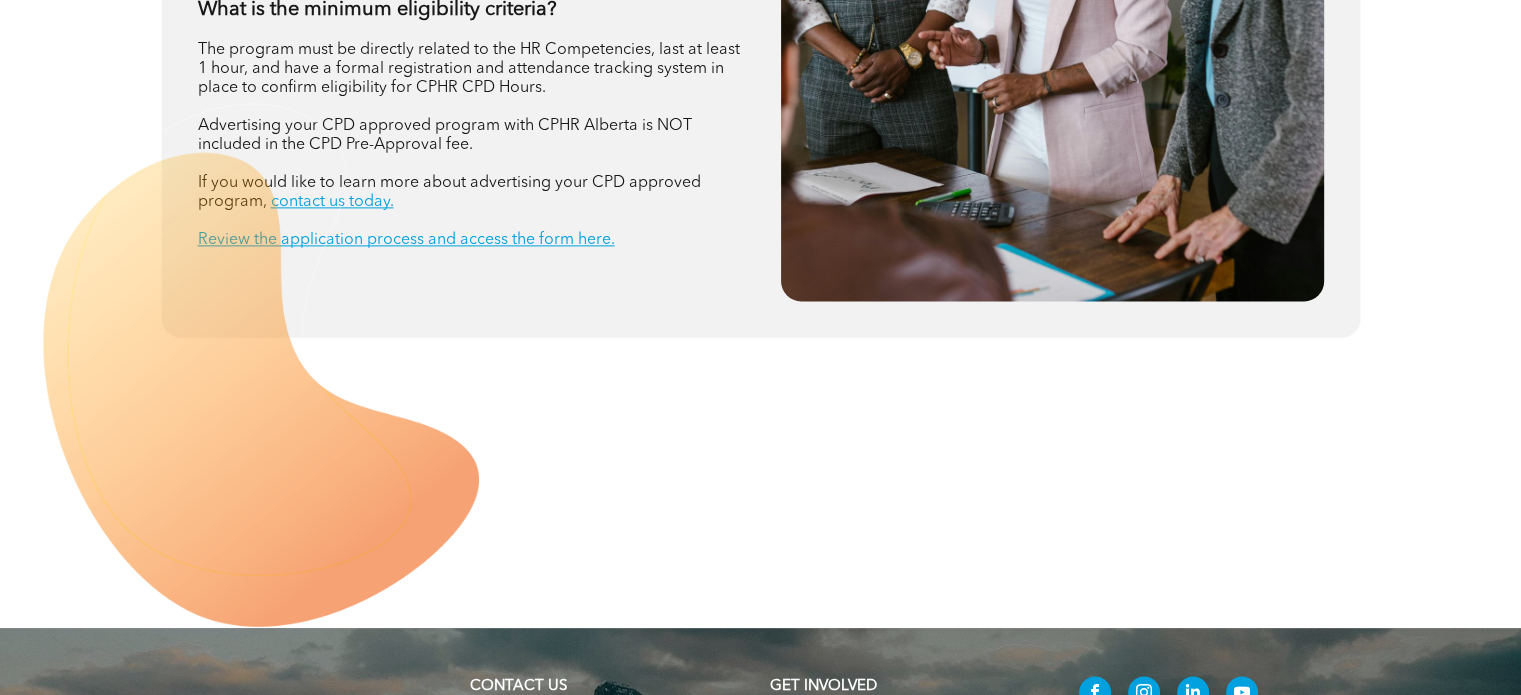 scroll, scrollTop: 3031, scrollLeft: 0, axis: vertical 